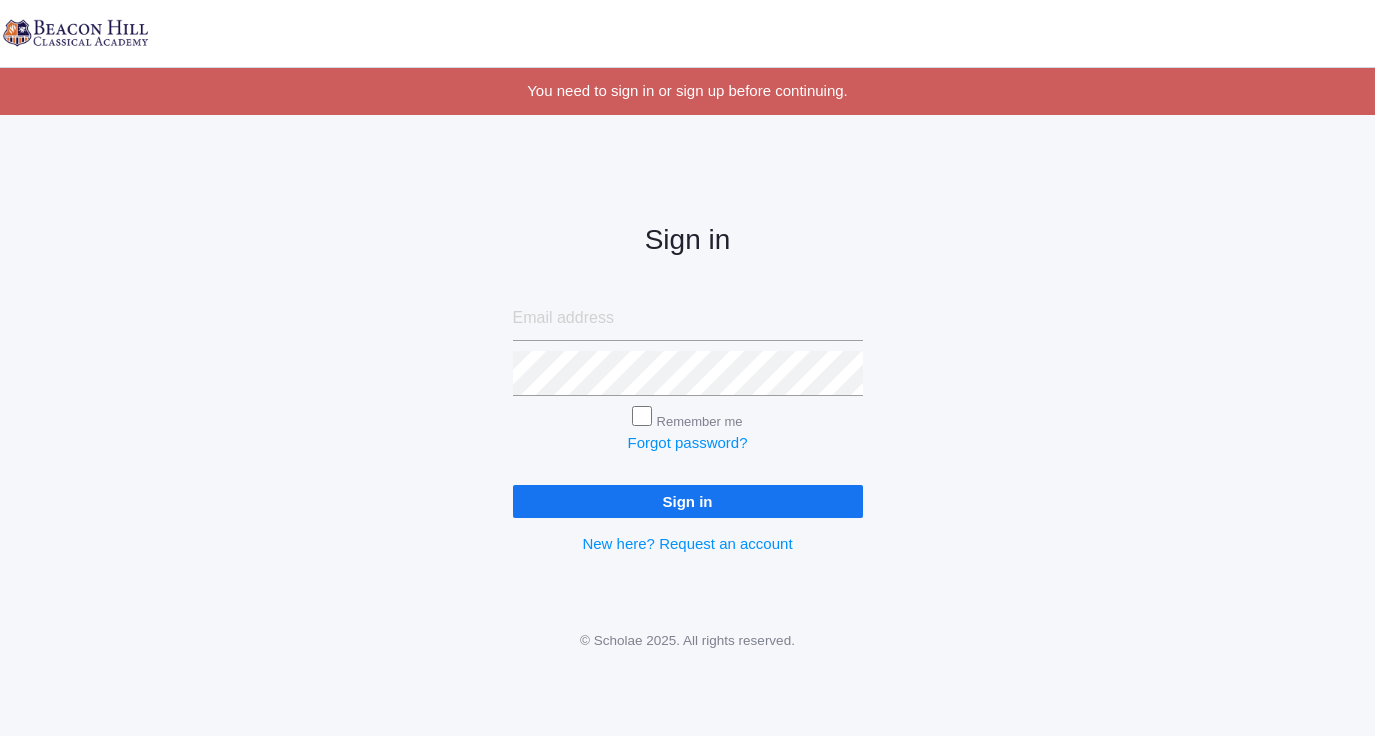 scroll, scrollTop: 0, scrollLeft: 0, axis: both 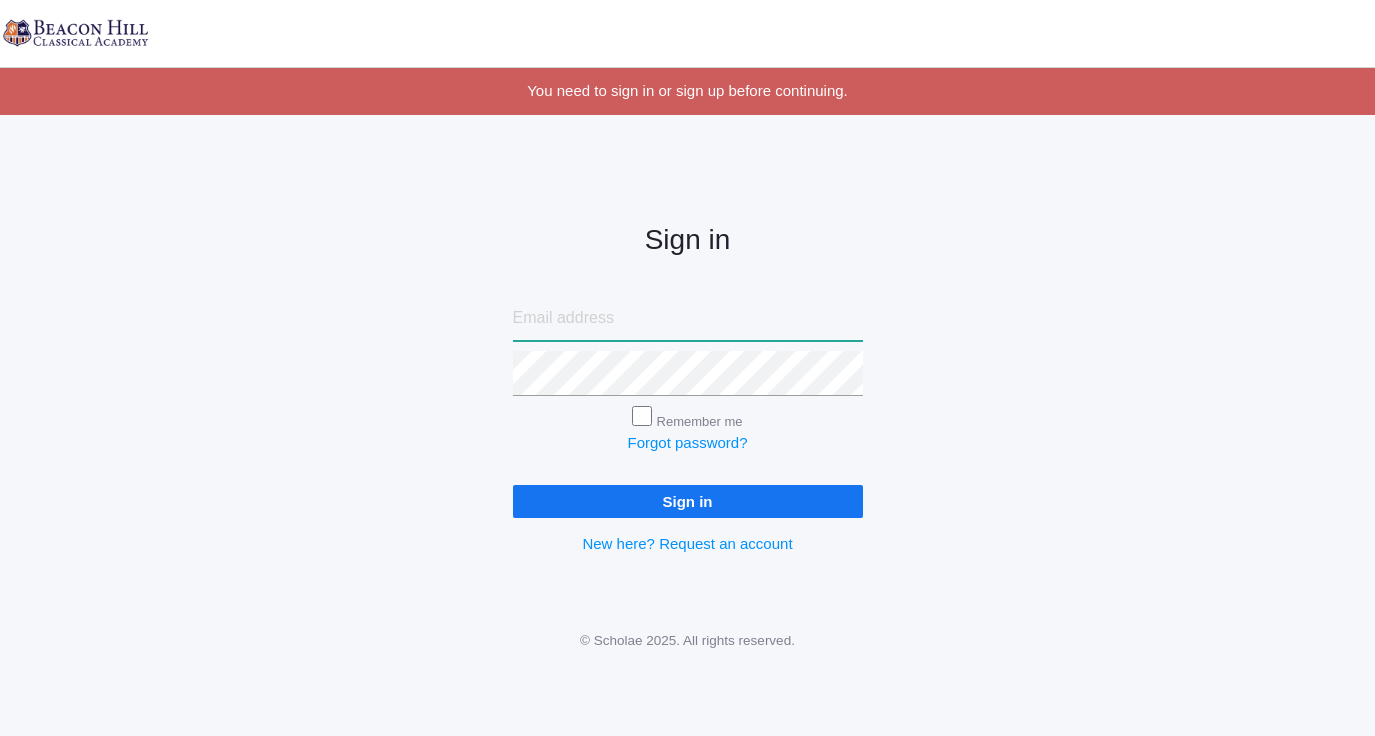 type on "lucas@beaconhillclassical.org" 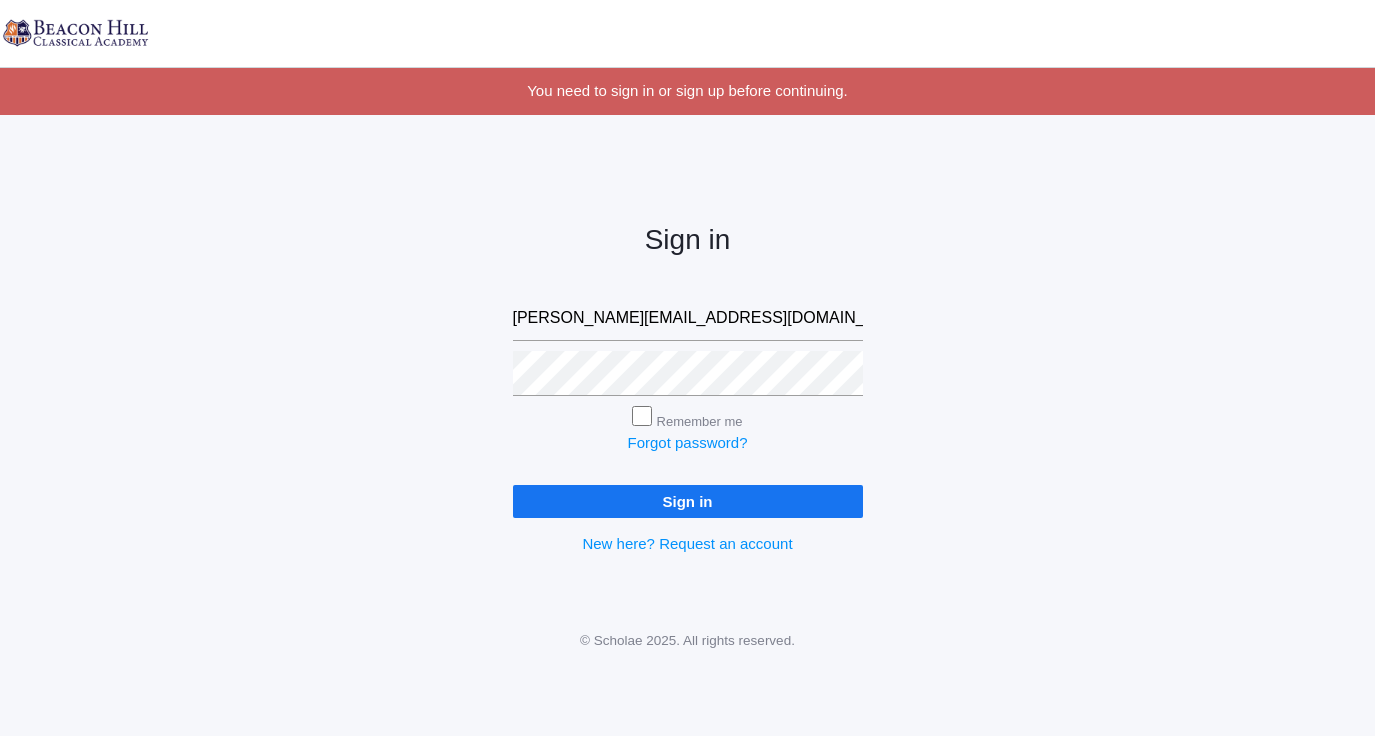 click on "Sign in" at bounding box center (688, 501) 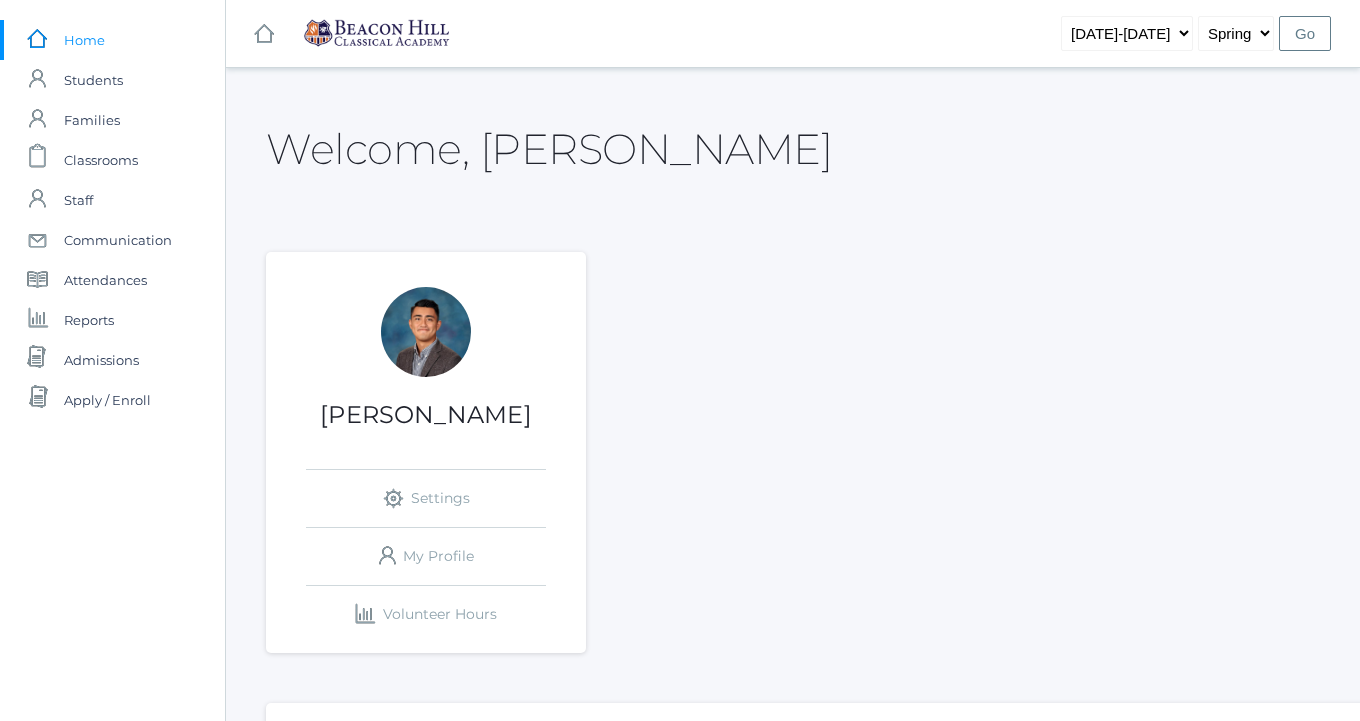 scroll, scrollTop: 0, scrollLeft: 0, axis: both 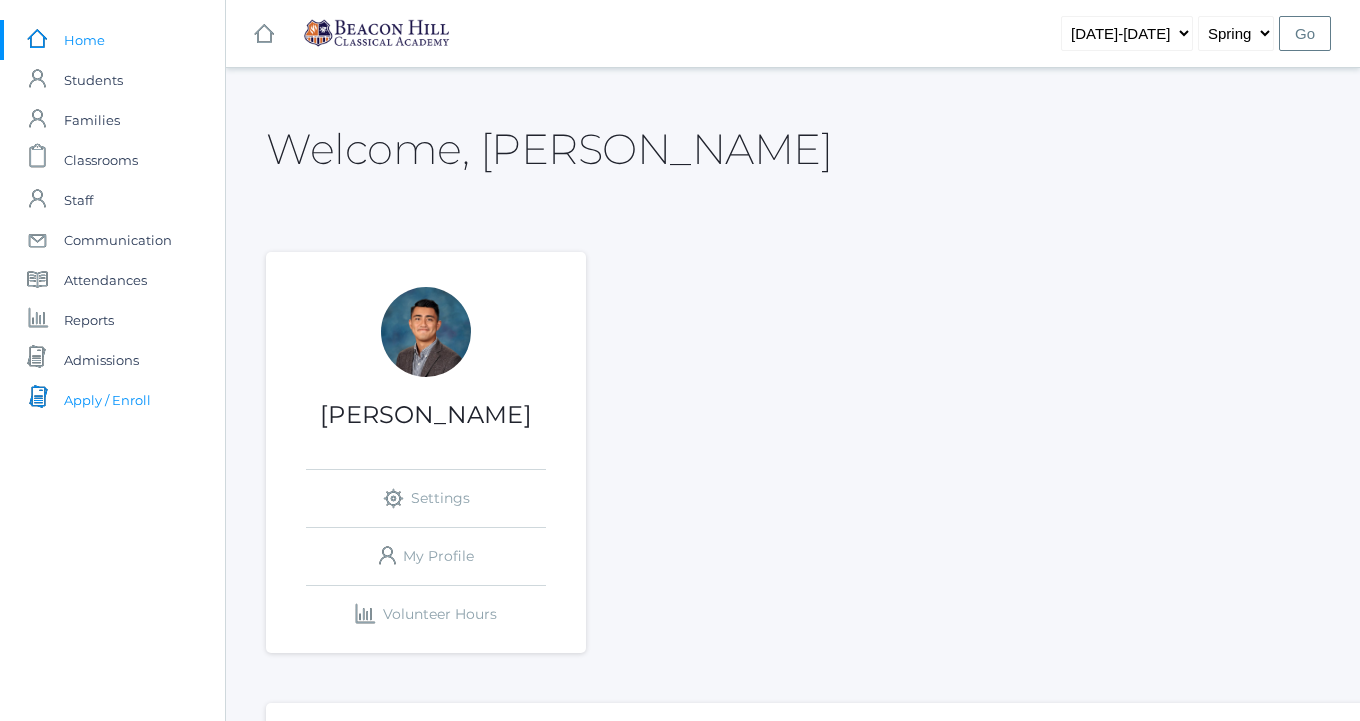 click on "Apply / Enroll" at bounding box center [107, 400] 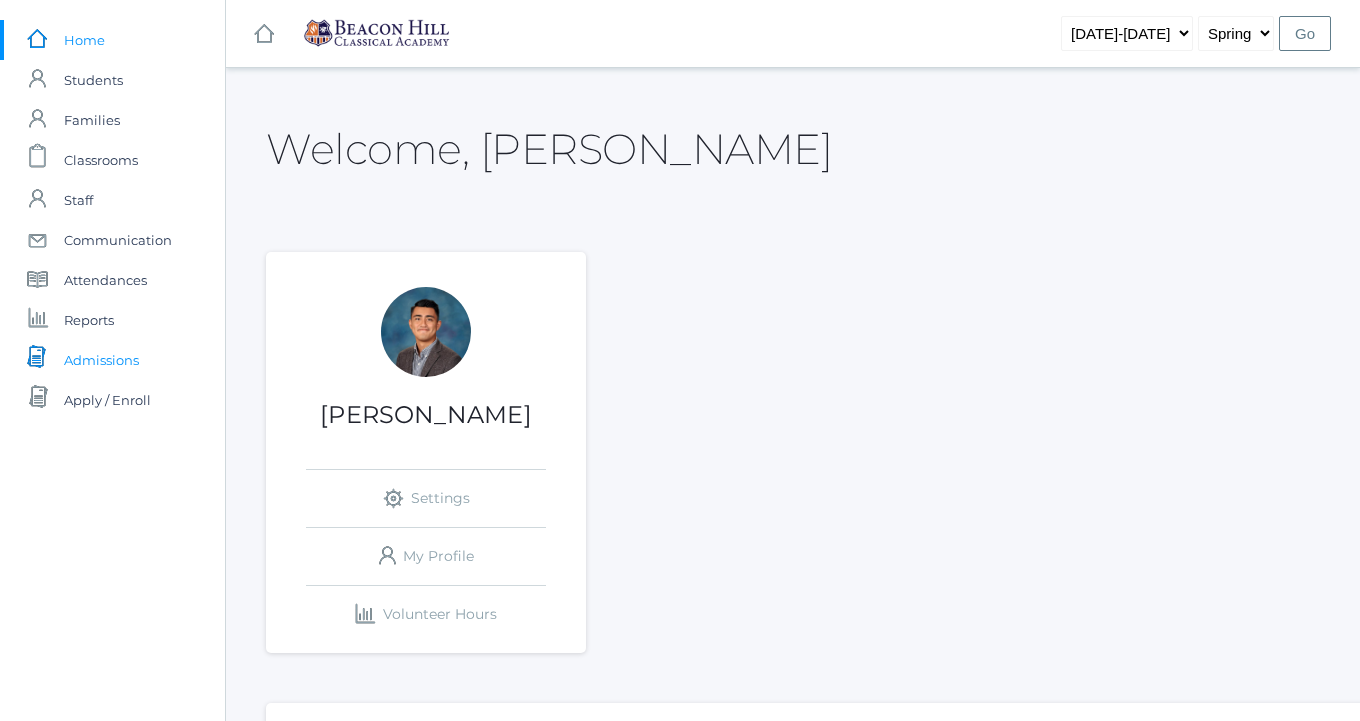click on "Admissions" at bounding box center (101, 360) 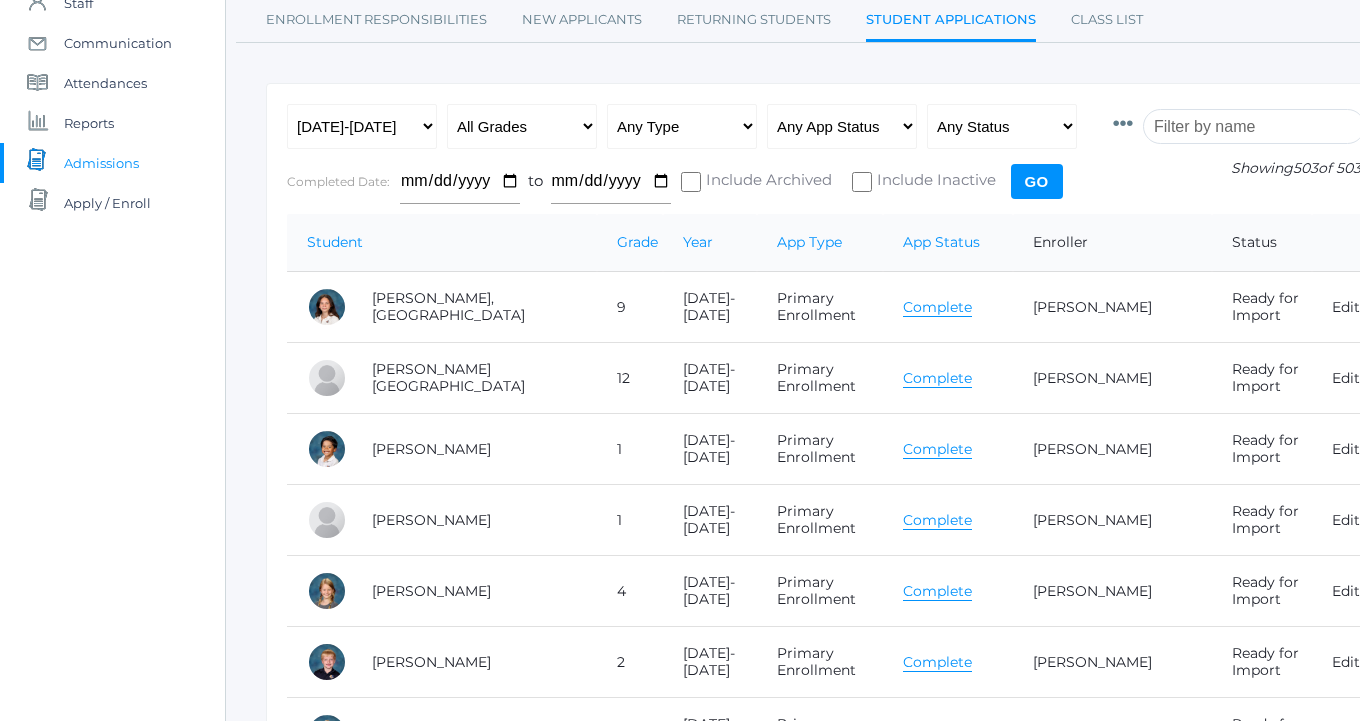 scroll, scrollTop: 9, scrollLeft: 0, axis: vertical 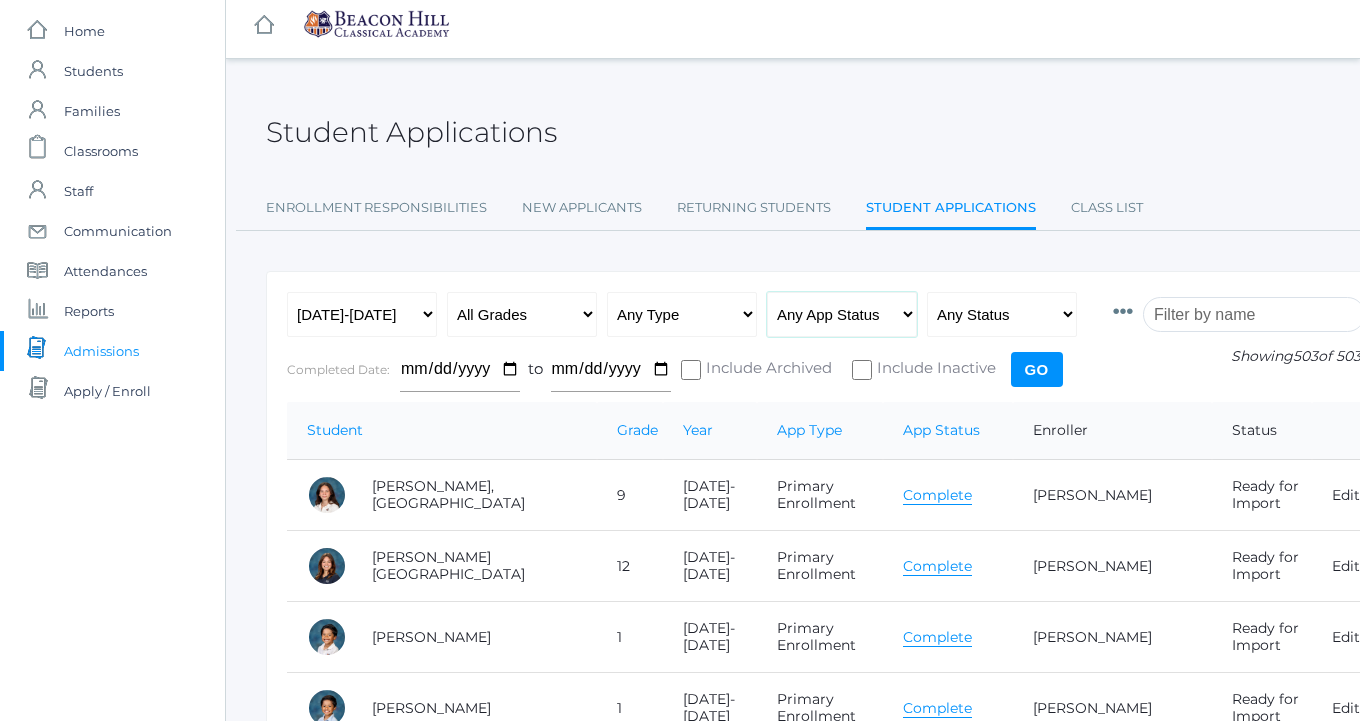 click on "Any App Status
Not Started
In Progress
Complete" at bounding box center [842, 314] 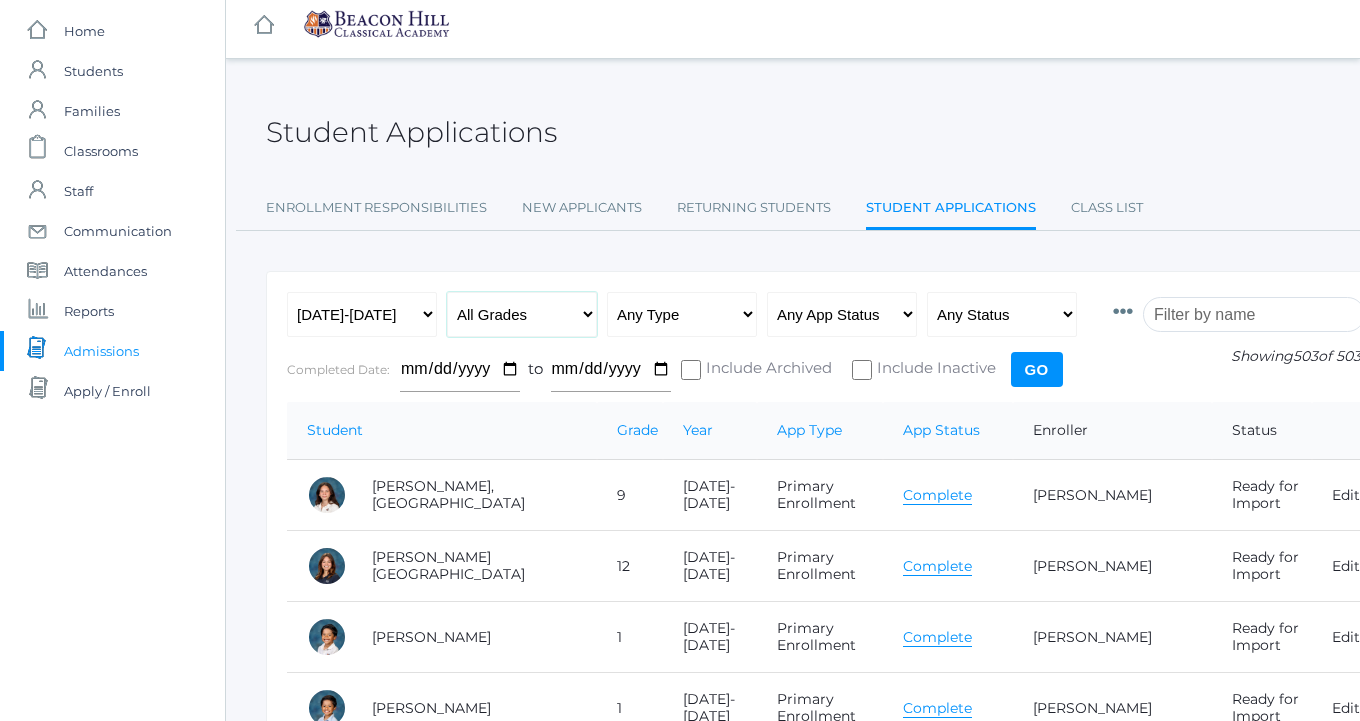 click on "All Grades
Grammar
- Kindergarten
- 1st Grade
- 2nd Grade
- 3rd Grade
- 4th Grade
- 5th Grade
Logic
- 6th Grade
- 7th Grade
- 8th Grade
Rhetoric
- 9th Grade
- 10th Grade
- 11th Grade
- 12th Grade" at bounding box center (522, 314) 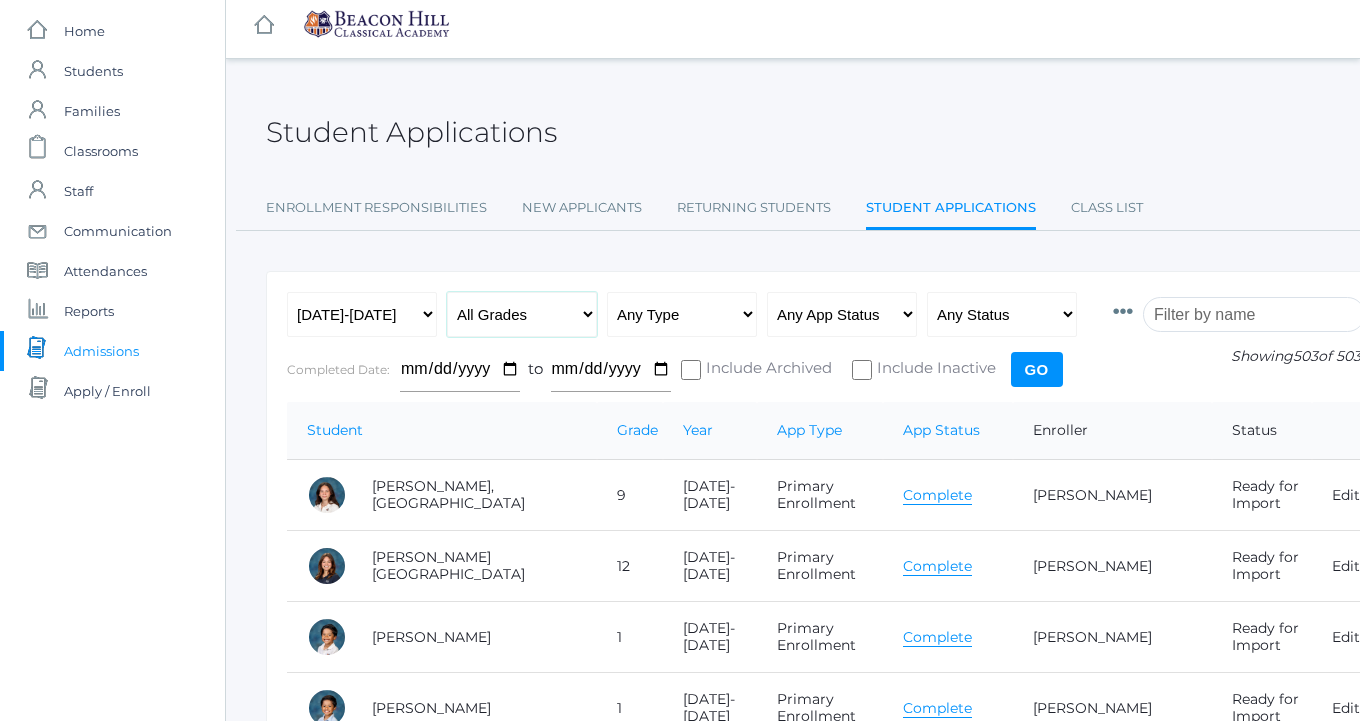 select on "7" 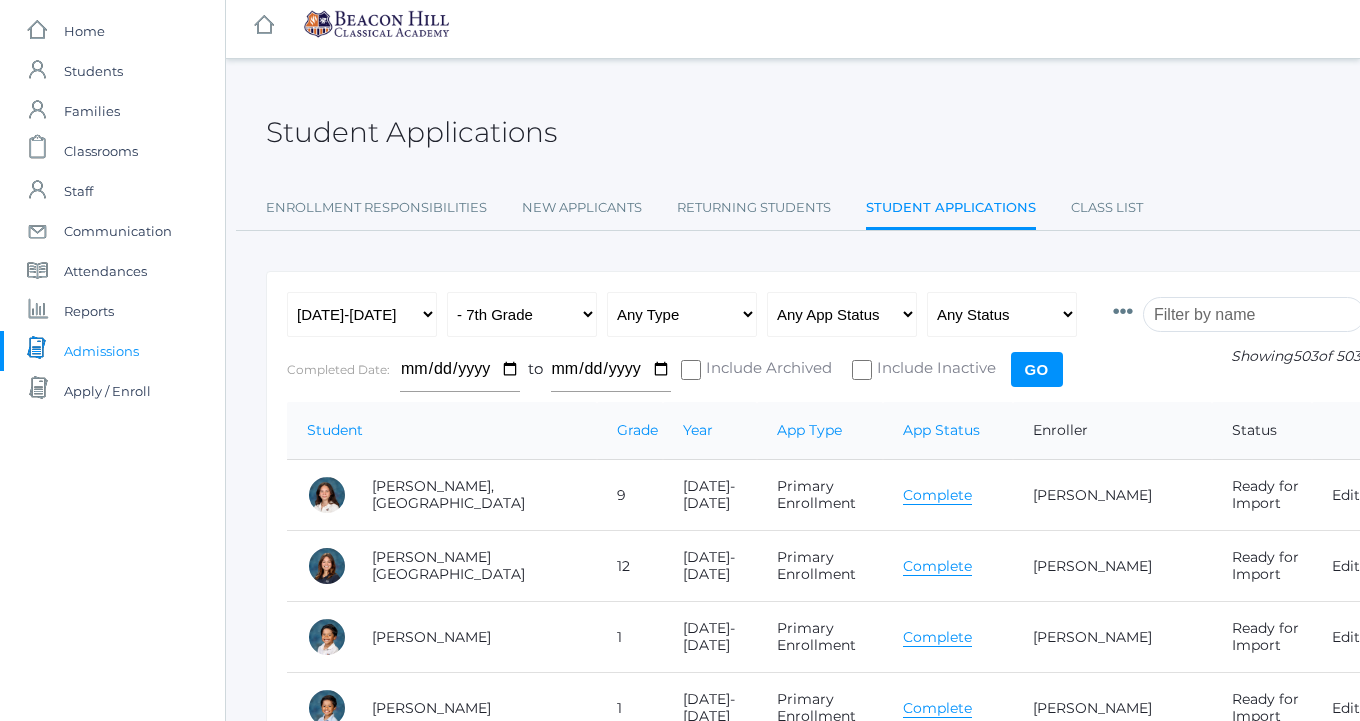 click on "Go" at bounding box center [1037, 369] 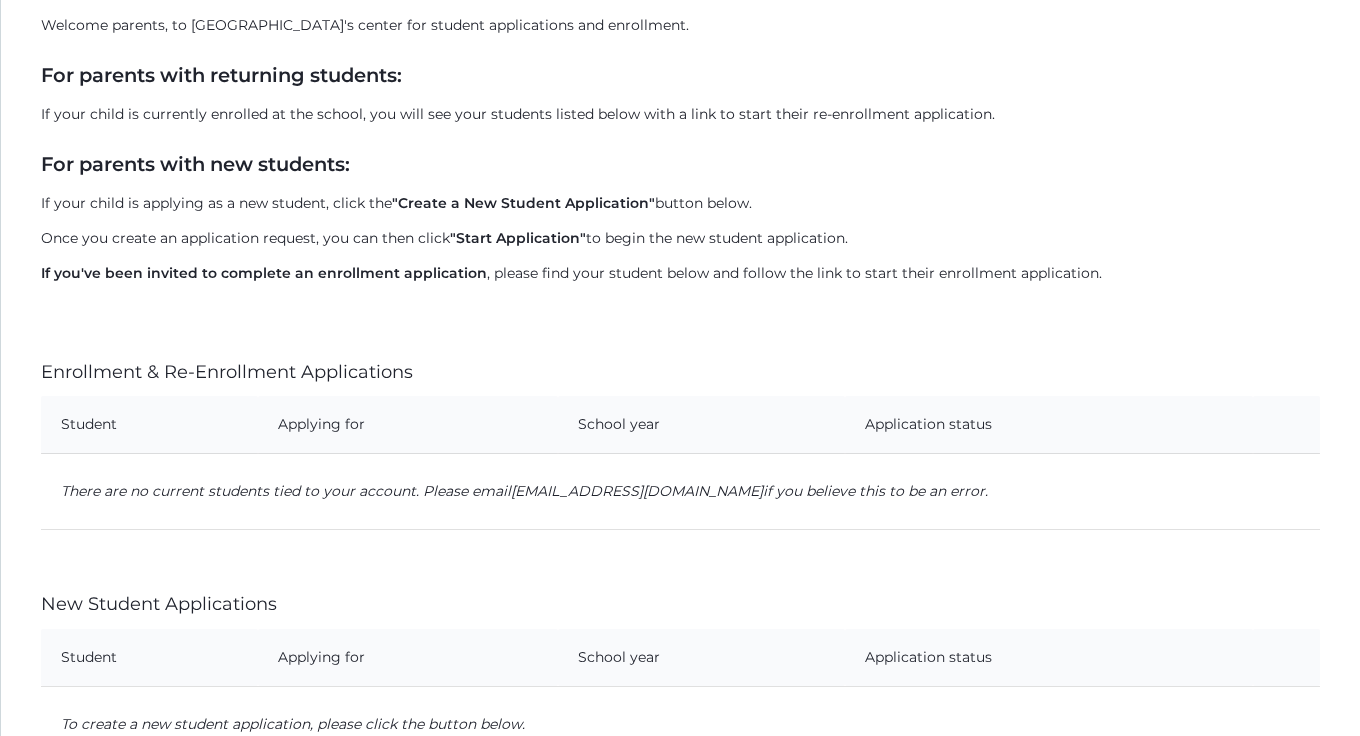 scroll, scrollTop: 0, scrollLeft: 0, axis: both 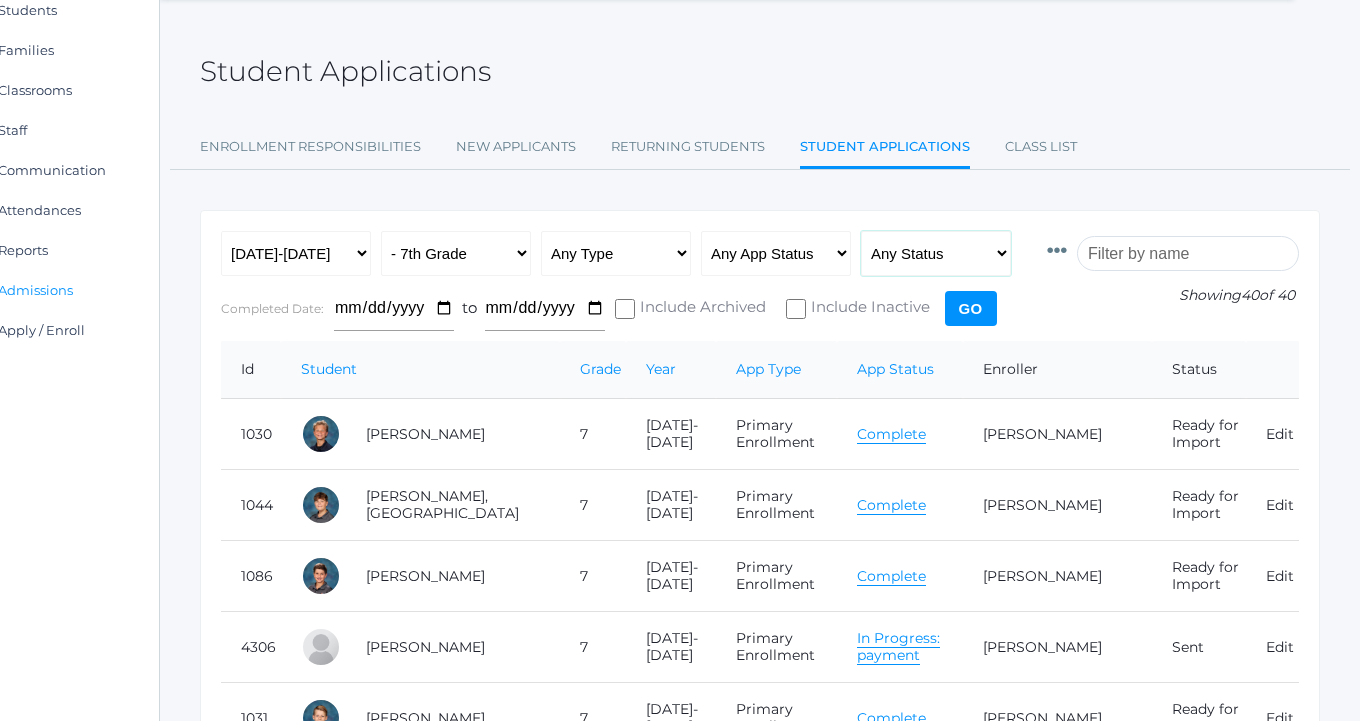 click on "Any Status
Ready to Send
Sent
Done
Ready to Import
Imported" at bounding box center (936, 253) 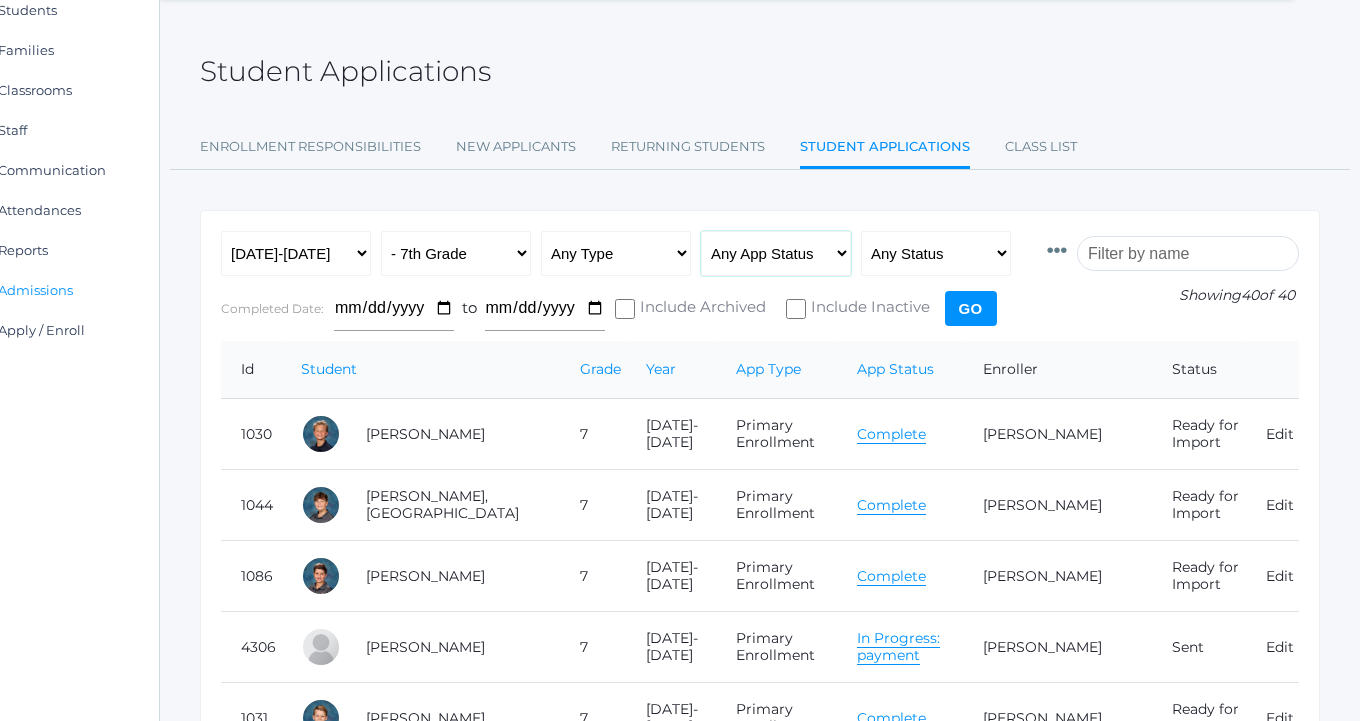 click on "Any App Status
Not Started
In Progress
Complete" at bounding box center (776, 253) 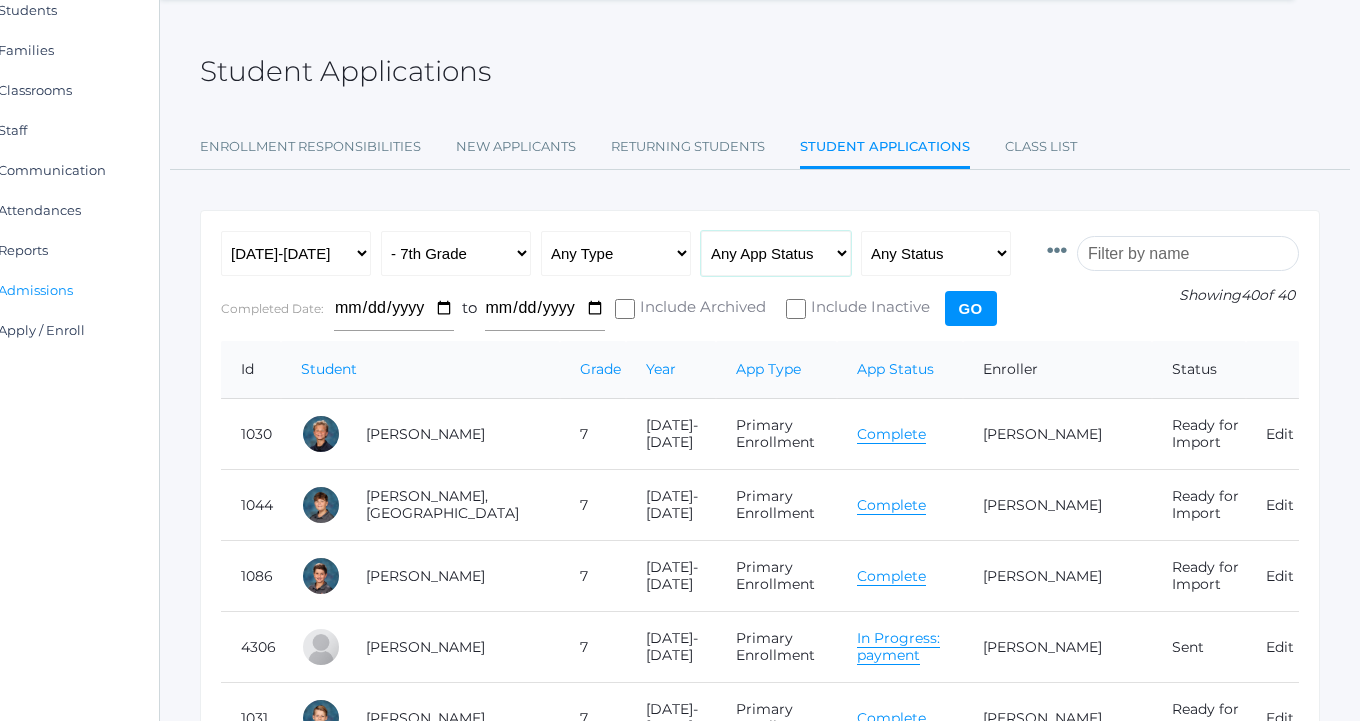 select on "complete" 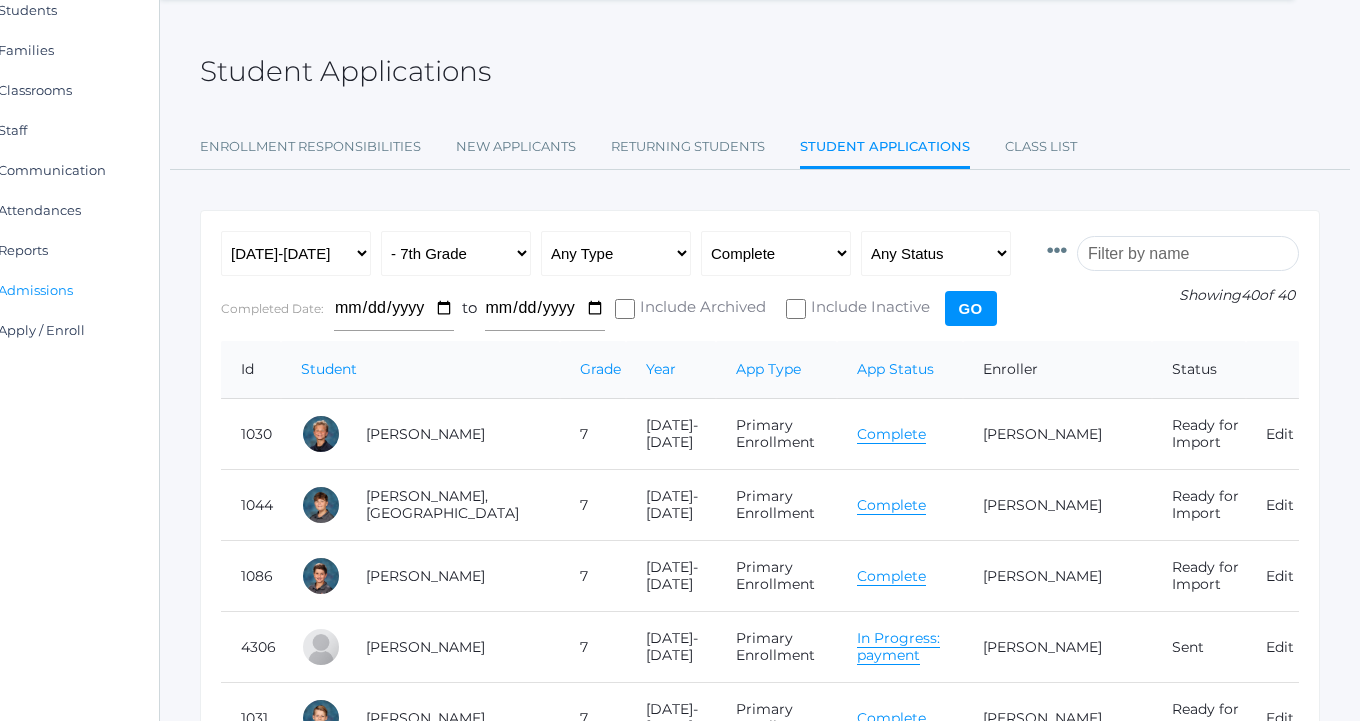 click on "Go" at bounding box center [971, 308] 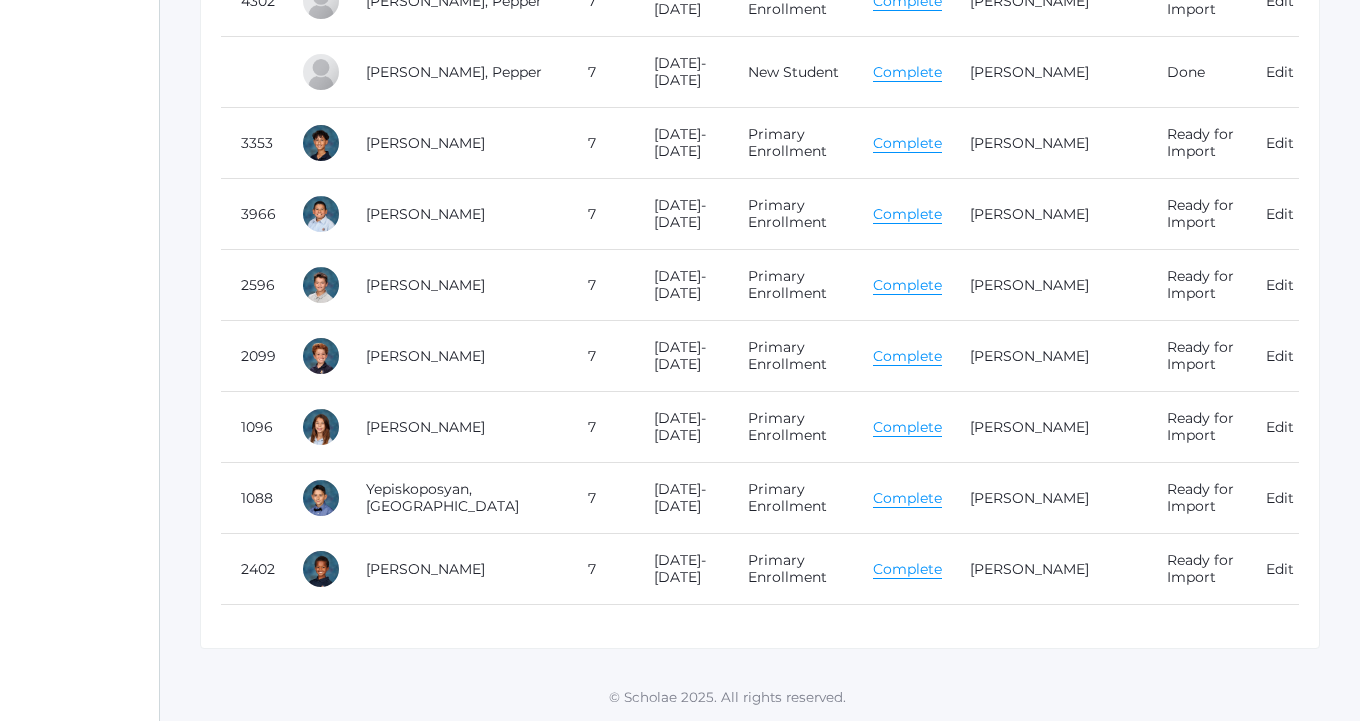 scroll, scrollTop: 2523, scrollLeft: 66, axis: both 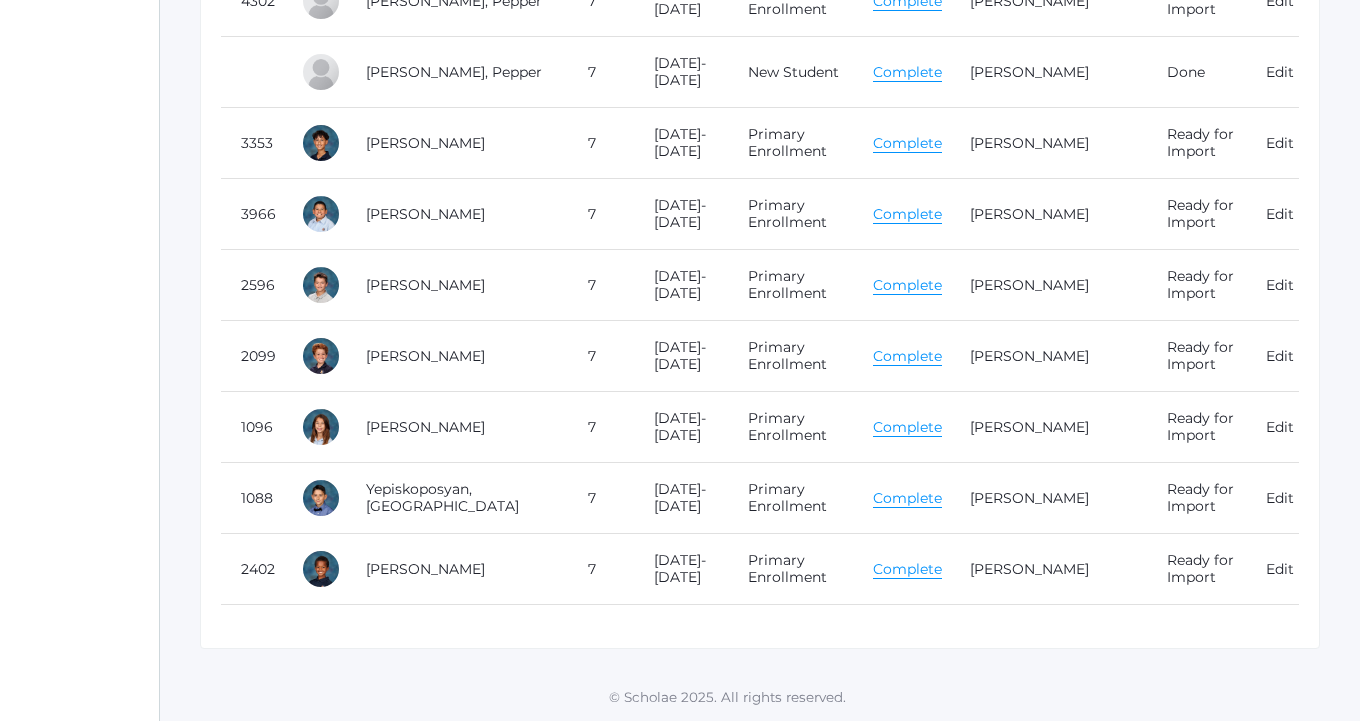 drag, startPoint x: 277, startPoint y: 127, endPoint x: 1017, endPoint y: 584, distance: 869.7408 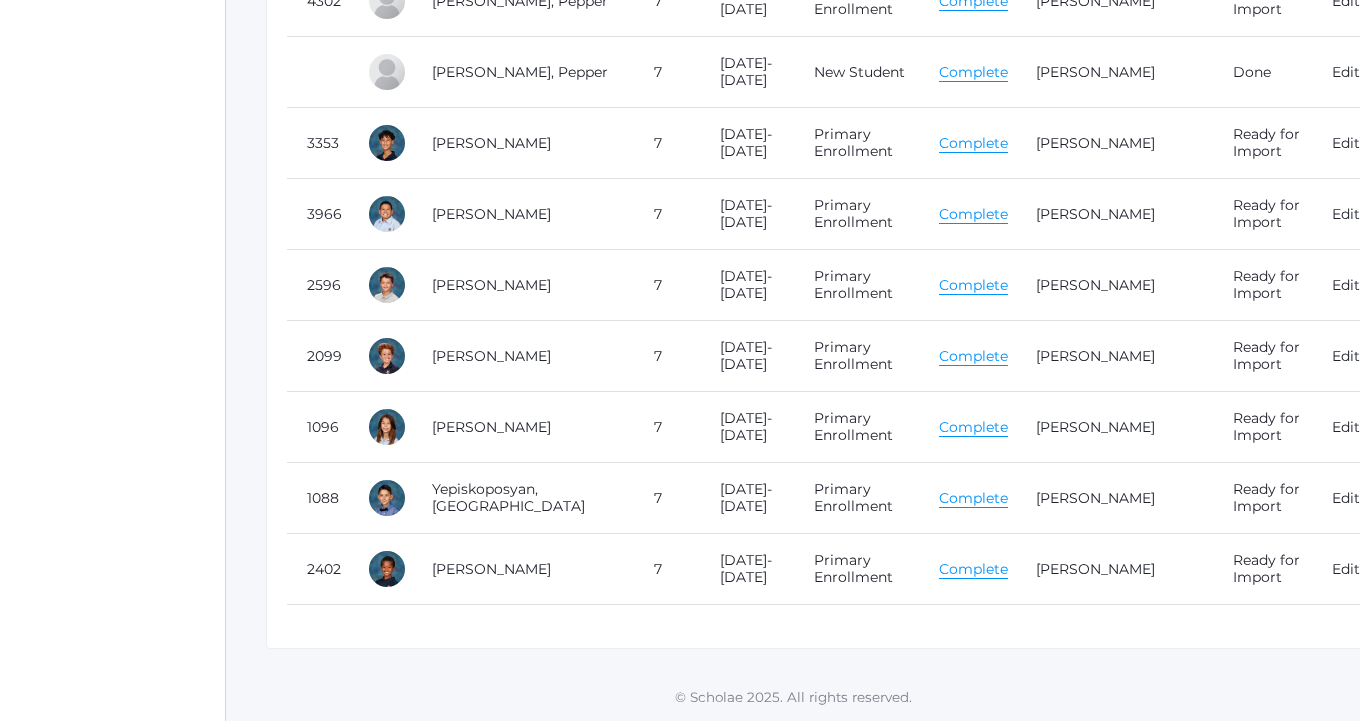 scroll, scrollTop: 2514, scrollLeft: 0, axis: vertical 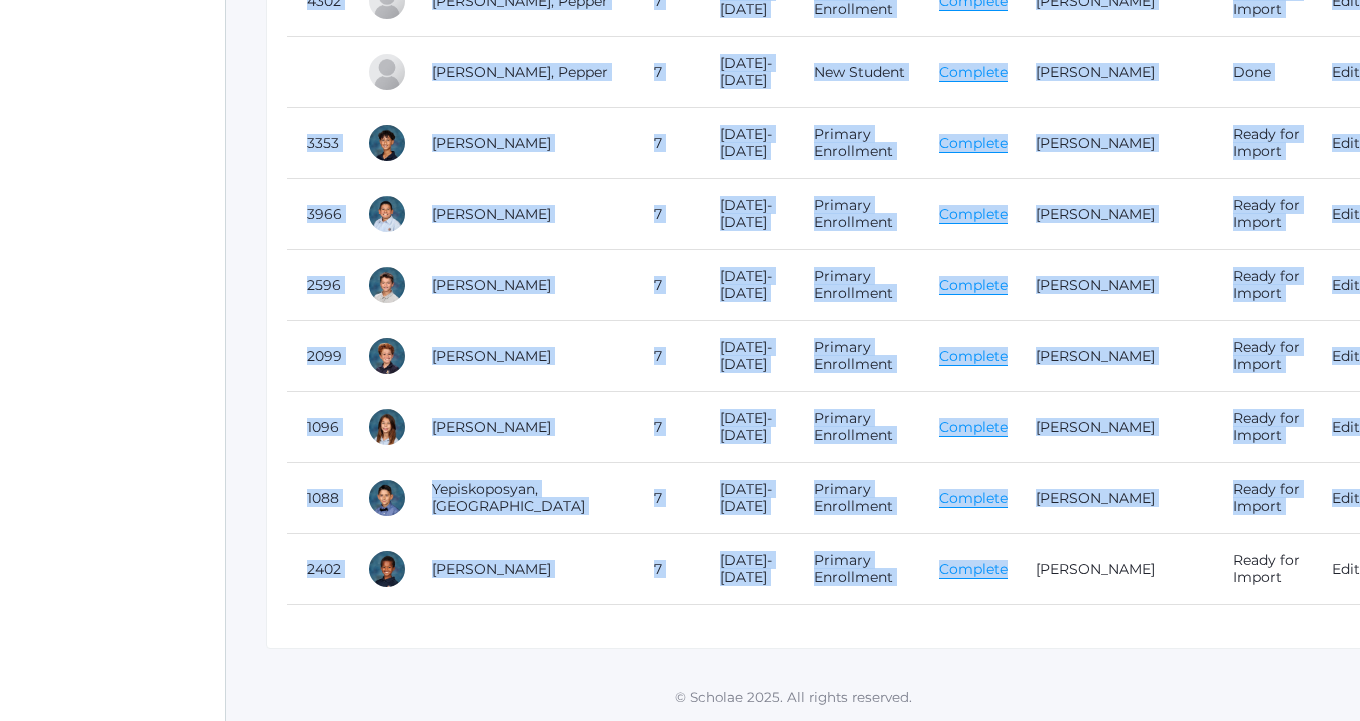 drag, startPoint x: 279, startPoint y: 145, endPoint x: 936, endPoint y: 598, distance: 798.0338 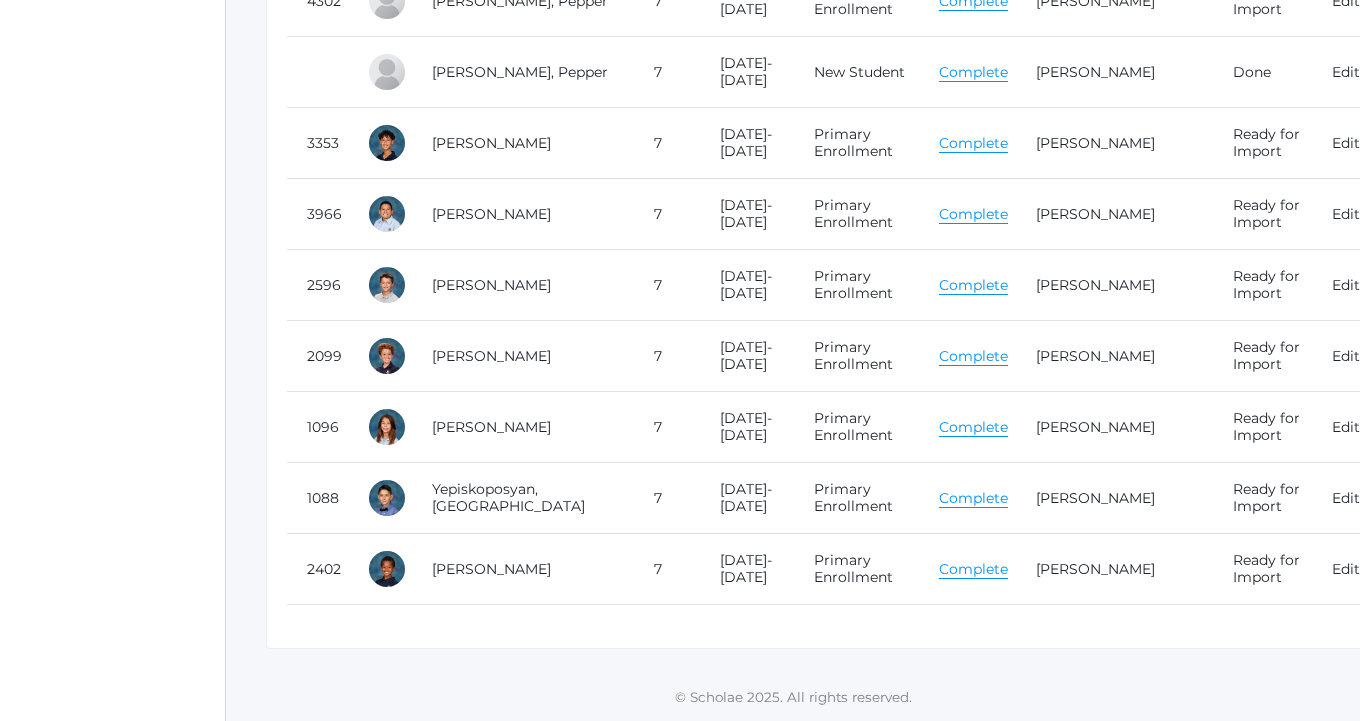 click on "Id
Student
Current Grade
Grade
Year
App Type
App Status
Fee
Vol Hour Fee
Sweatshirt Fee
Path Fee
Tuition
Program
Enroller
Enroller's Email
Enroller's Home Phone
Enroller's Cell Phone
Father's Email
Mother's Email
Primary Address
Allergies
Media Release
Trip/Tuition
IEP/504
Completed At
Status
Apply
Showing  37  of 37
Any Year
2019-2020
2020-2021
2021-2022
2022-2023
2023-2024
2024-2025
2025-2026
All Grades
Grammar
- Kindergarten Logic" at bounding box center (826, -790) 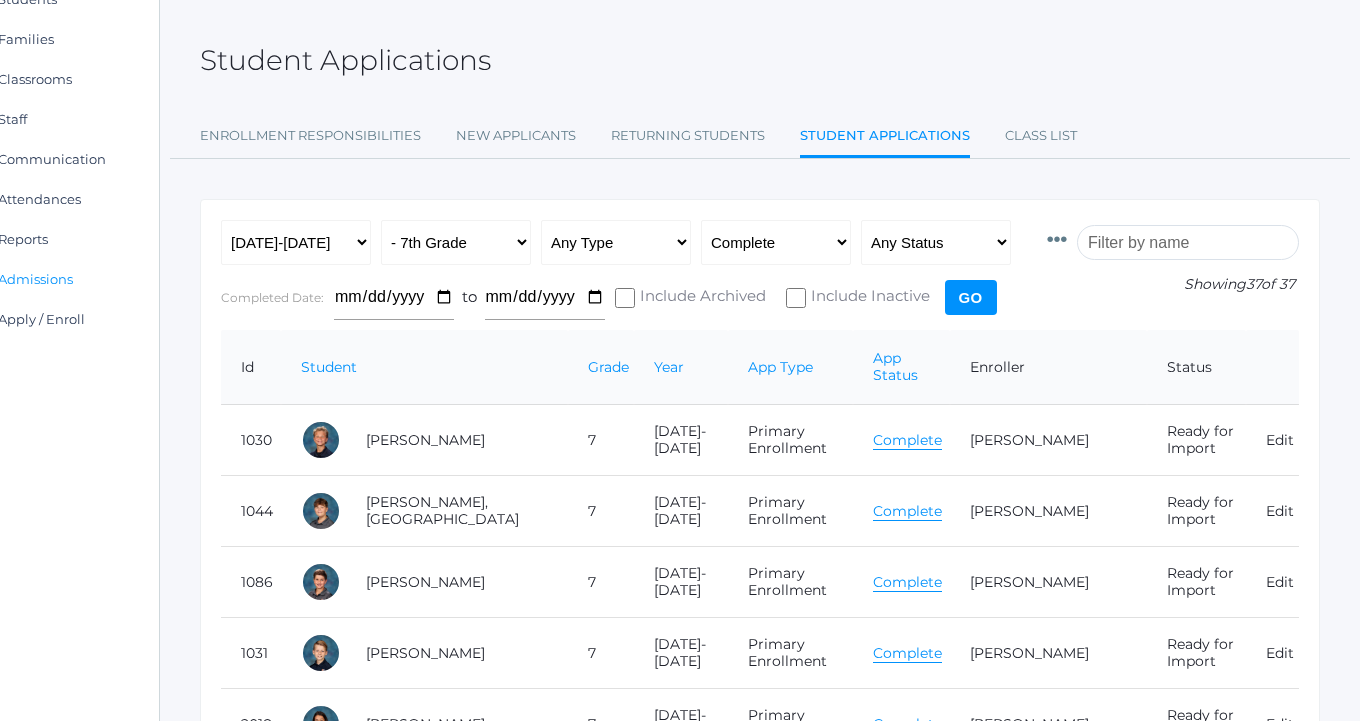 scroll, scrollTop: 0, scrollLeft: 66, axis: horizontal 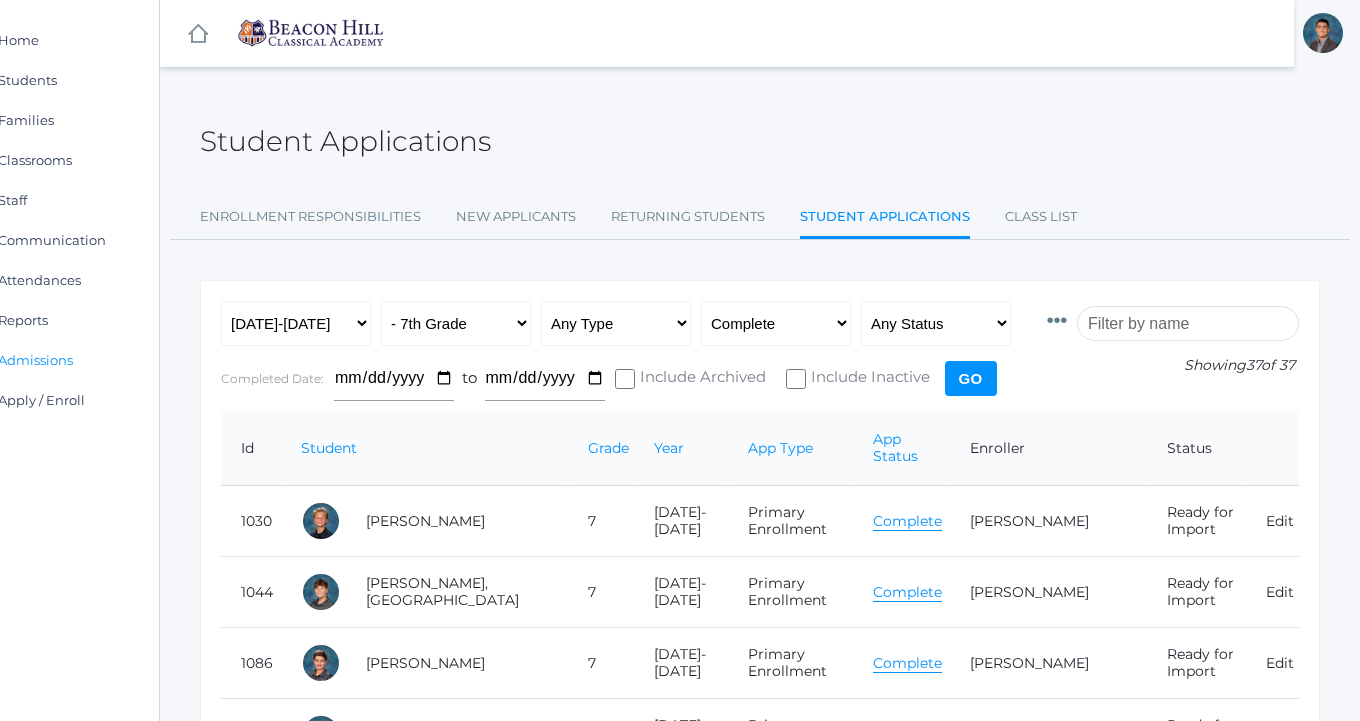 click on "Returning Students" at bounding box center (688, 218) 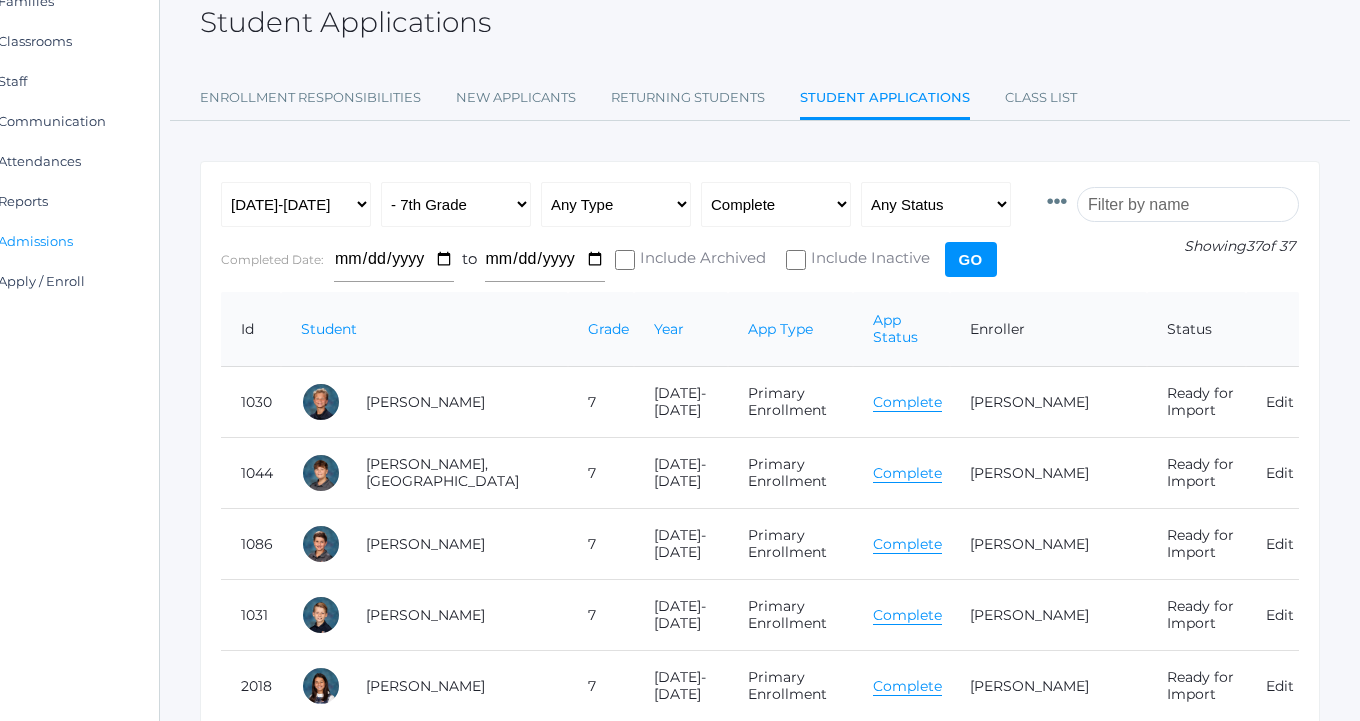 scroll, scrollTop: 0, scrollLeft: 66, axis: horizontal 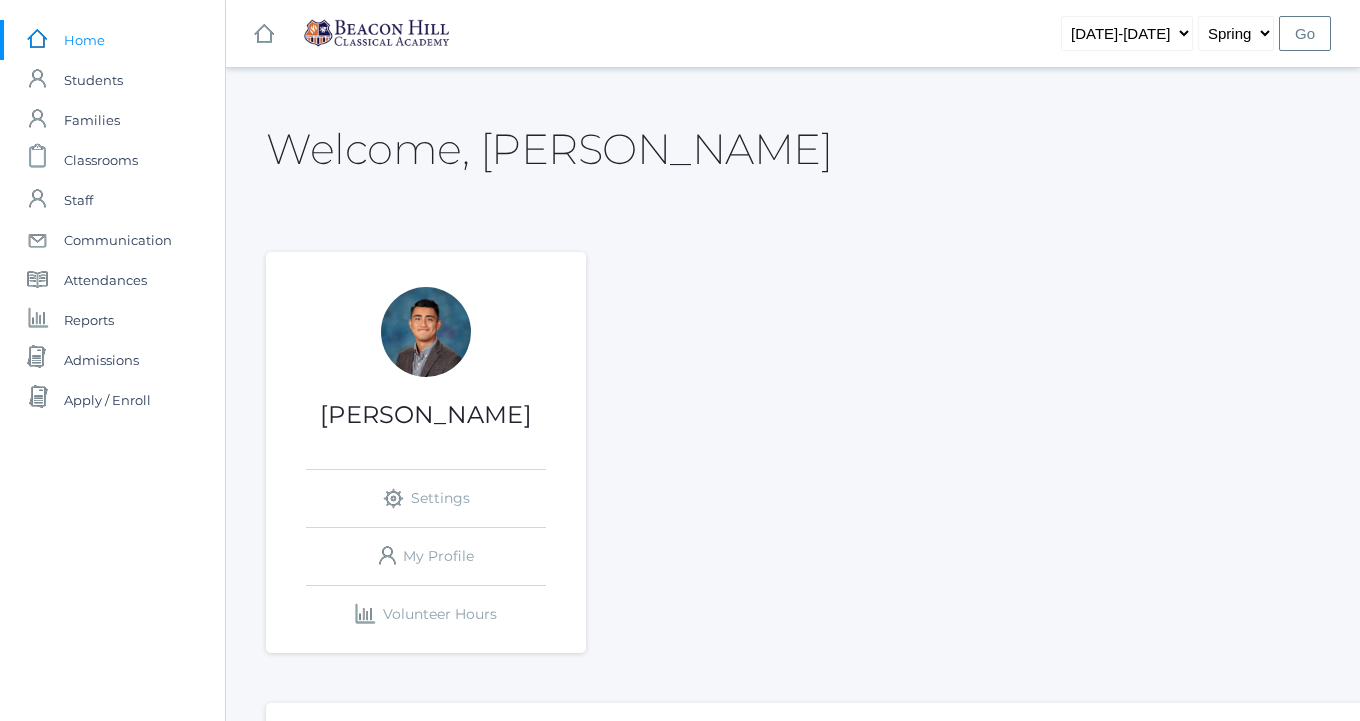 click on "[PERSON_NAME]" at bounding box center (426, 415) 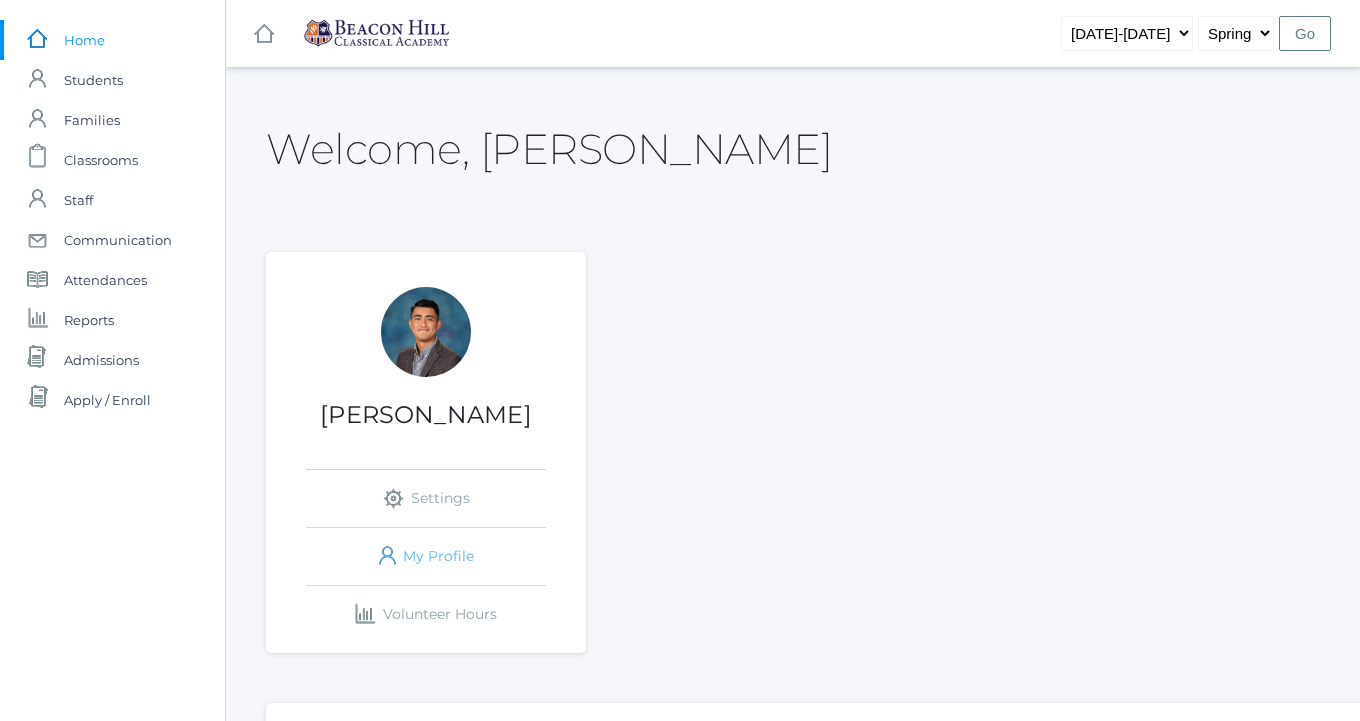 click on "icons/user/plain
Created with Sketch.
My Profile" at bounding box center [426, 556] 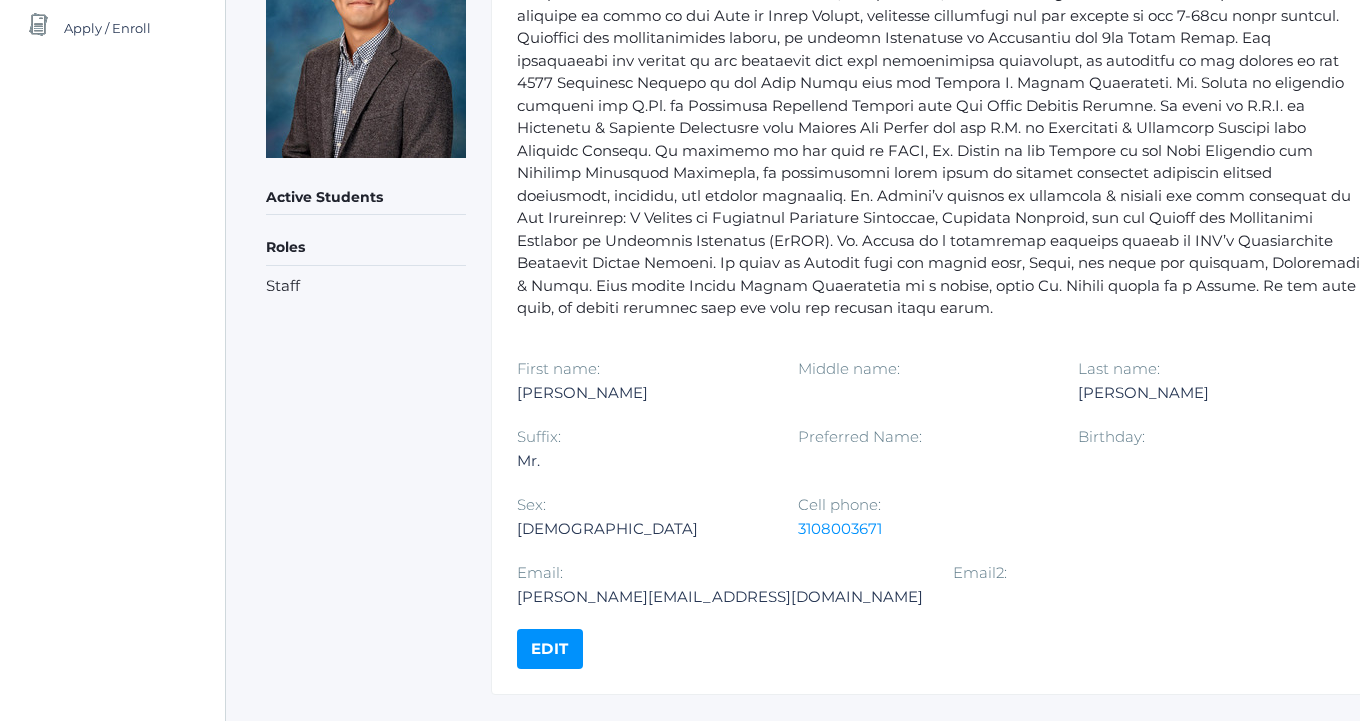 scroll, scrollTop: 0, scrollLeft: 0, axis: both 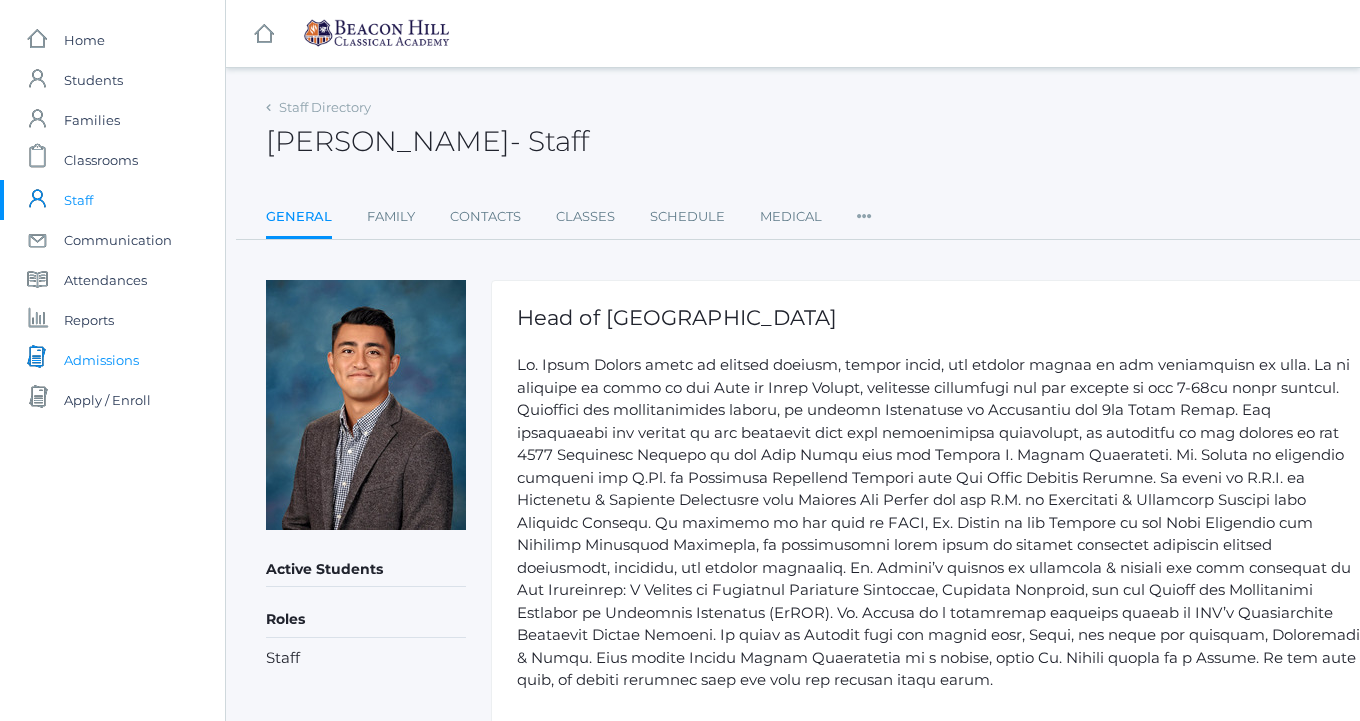 click on "Admissions" at bounding box center [101, 360] 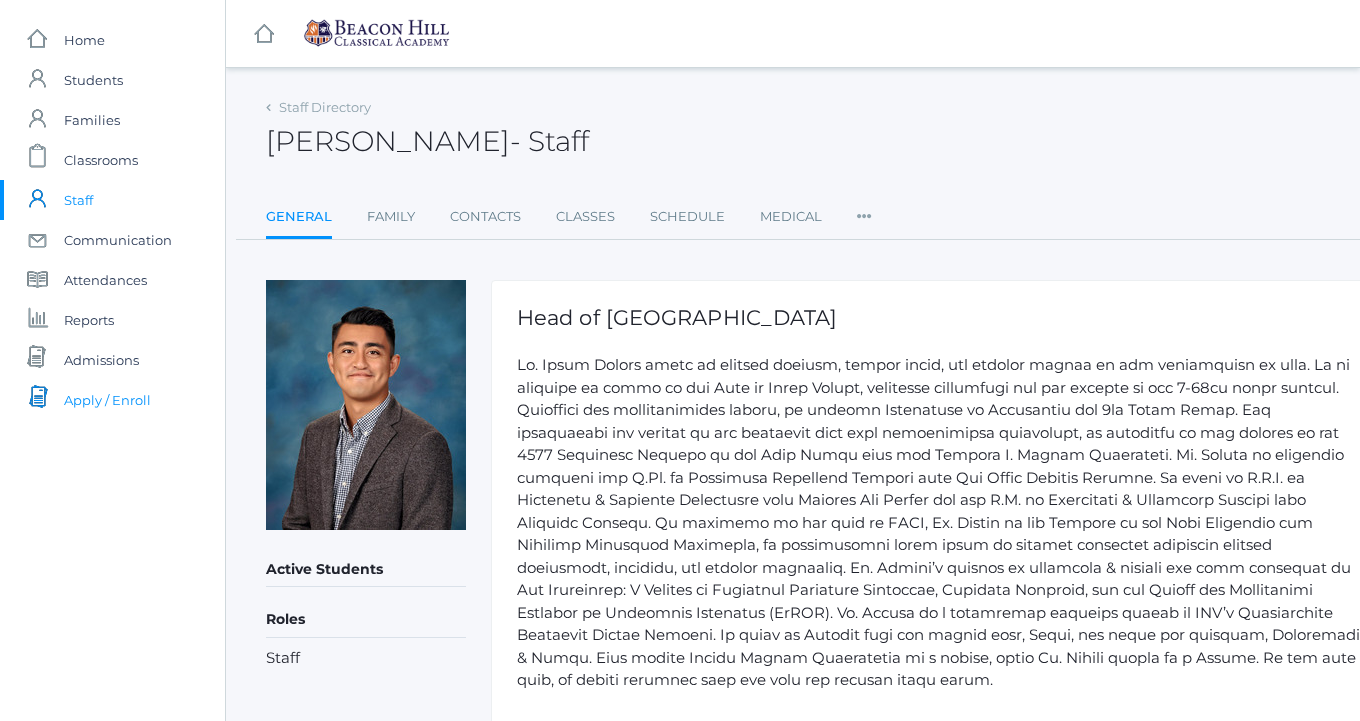 click on "Apply / Enroll" at bounding box center [107, 400] 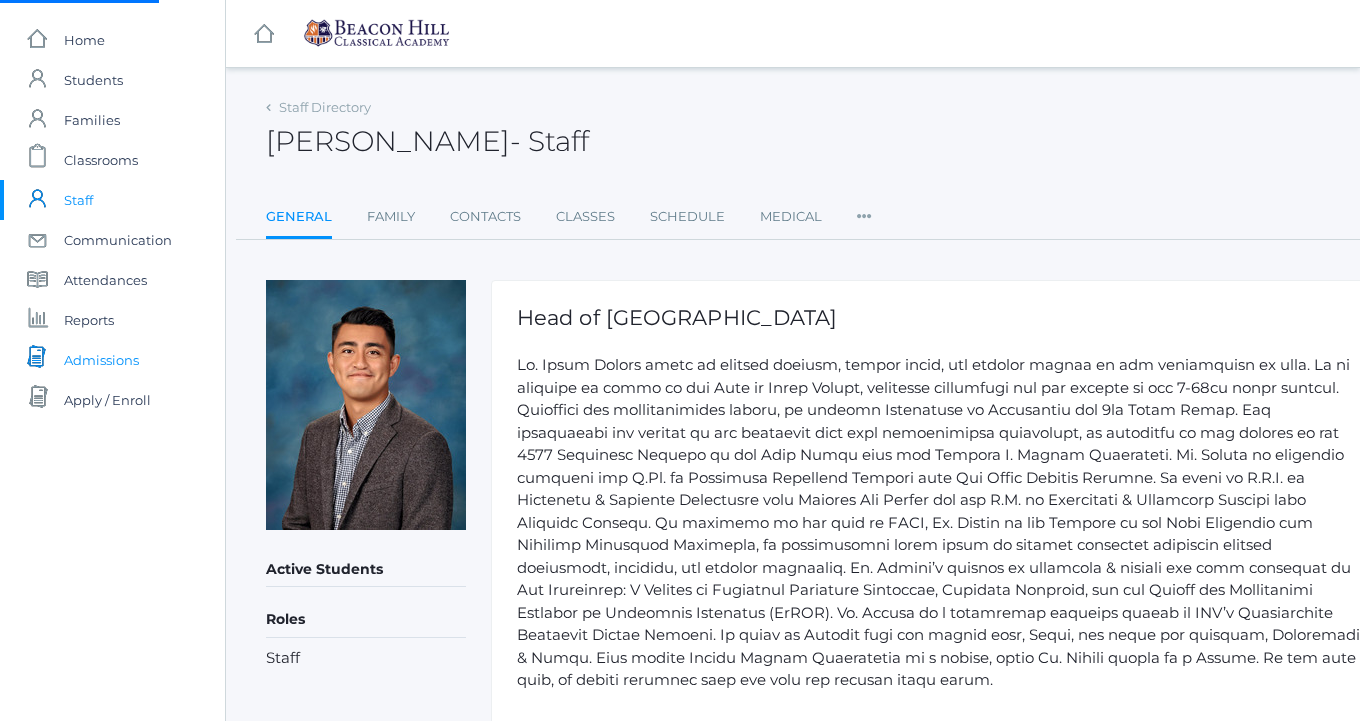 click on "Admissions" at bounding box center (101, 360) 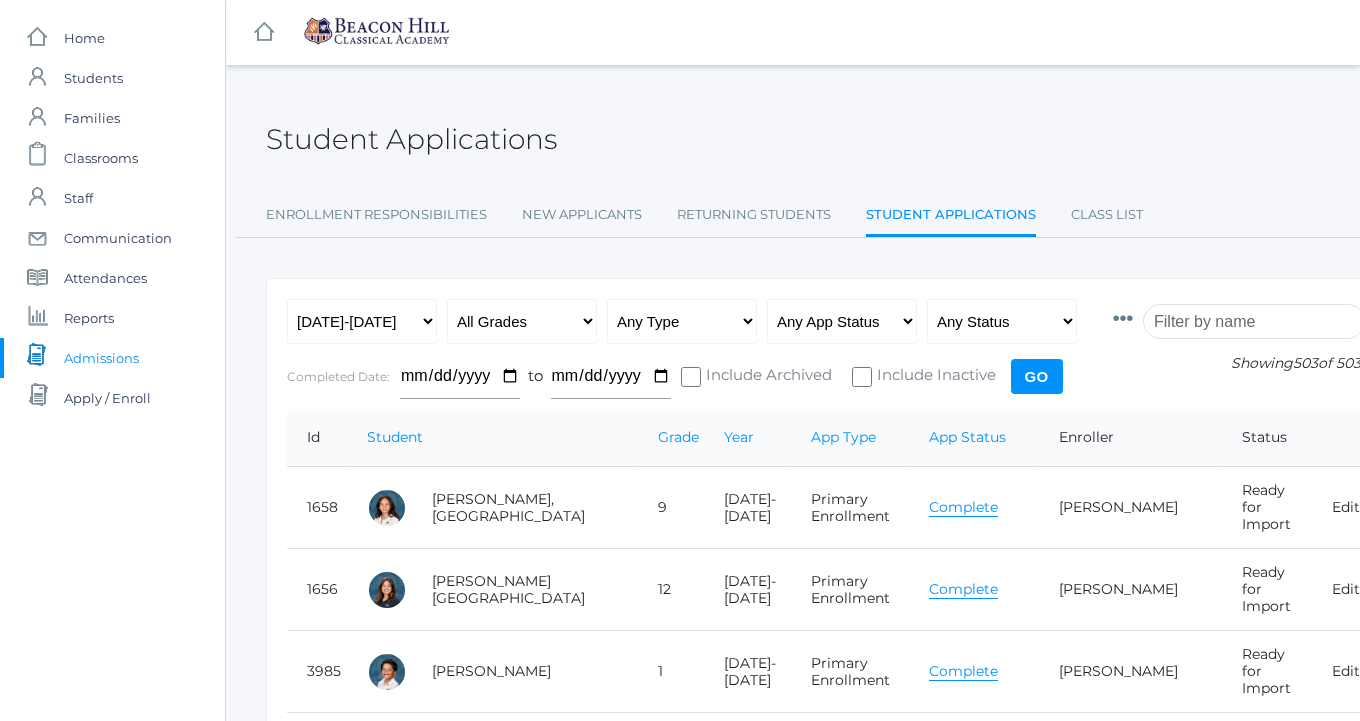 scroll, scrollTop: 4, scrollLeft: 0, axis: vertical 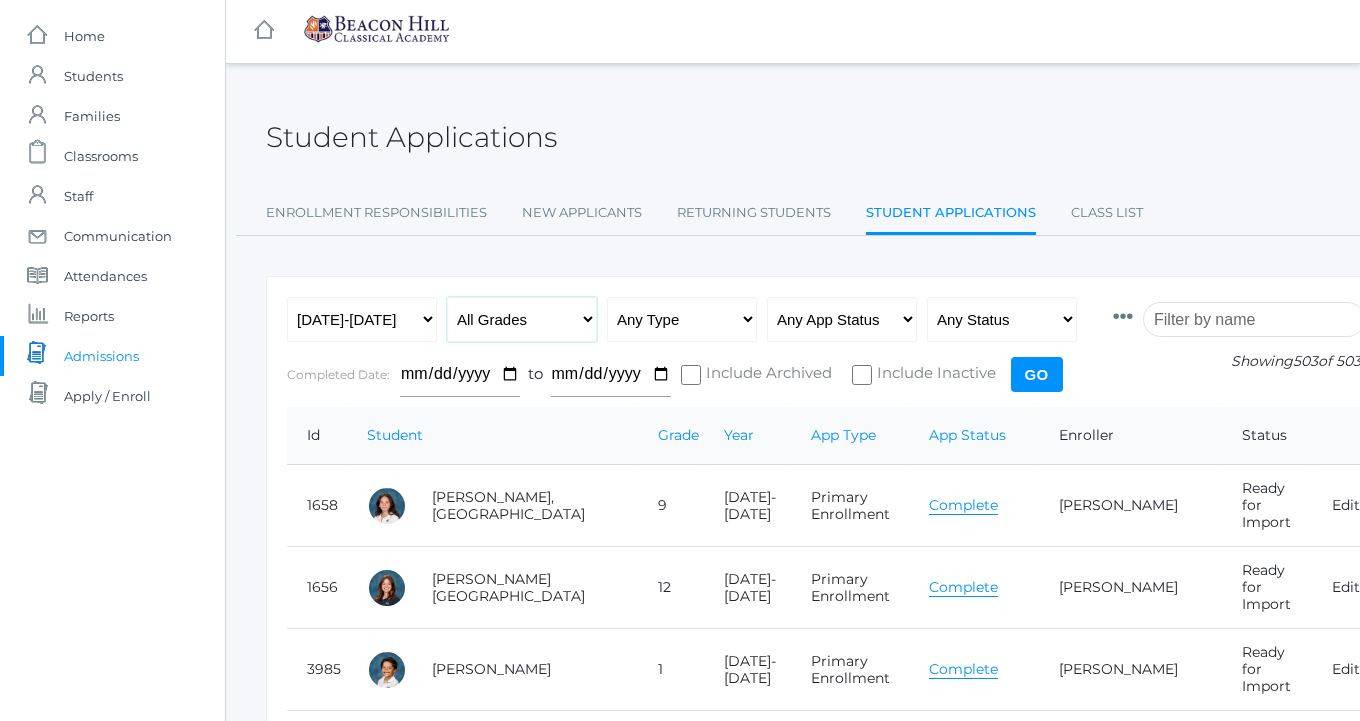 click on "All Grades
Grammar
- Kindergarten
- 1st Grade
- 2nd Grade
- 3rd Grade
- 4th Grade
- 5th Grade
Logic
- 6th Grade
- 7th Grade
- 8th Grade
Rhetoric
- 9th Grade
- 10th Grade
- 11th Grade
- 12th Grade" at bounding box center (522, 319) 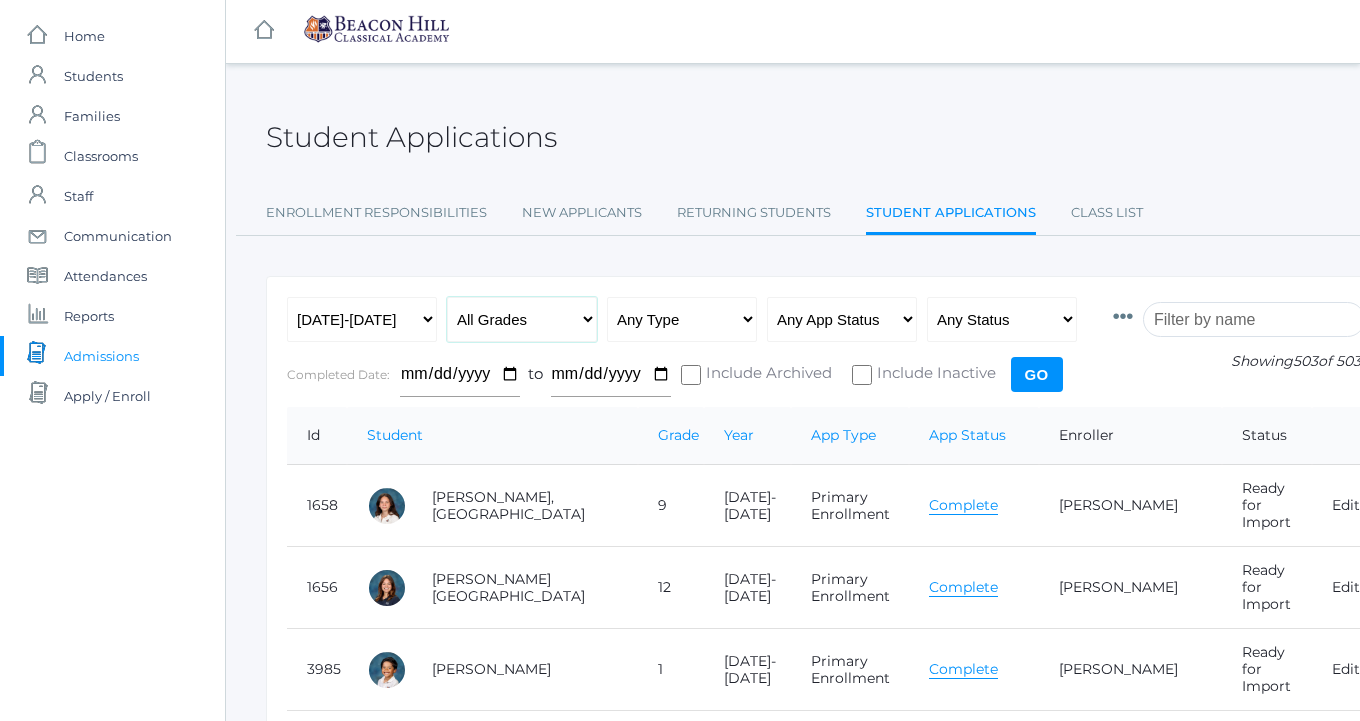 select on "7" 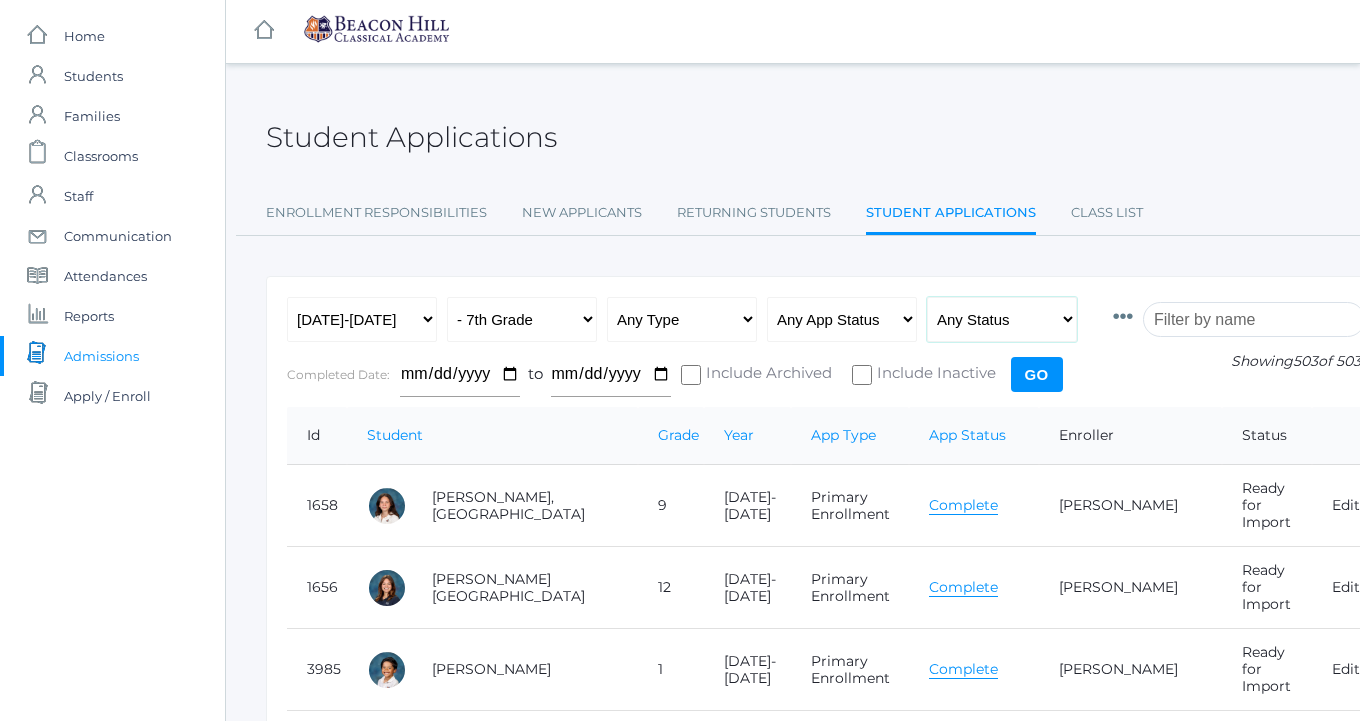click on "Any Status
Ready to Send
Sent
Done
Ready to Import
Imported" at bounding box center [1002, 319] 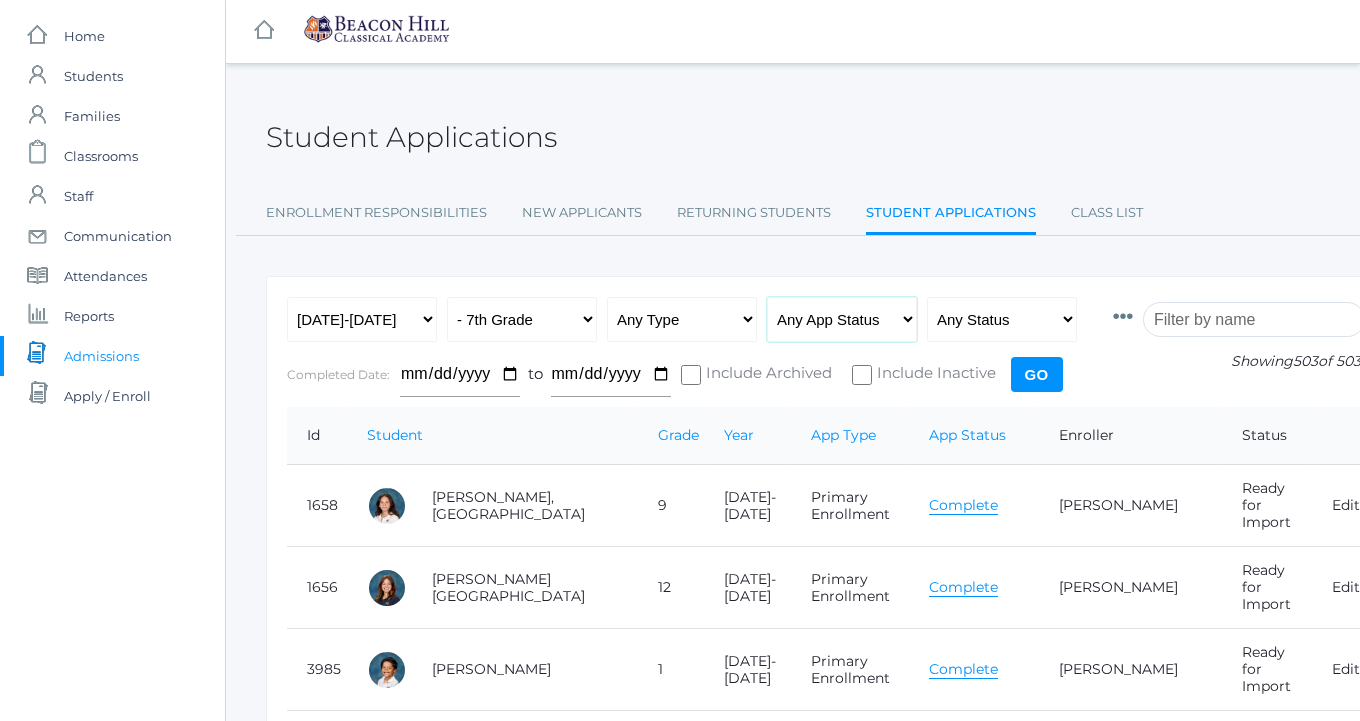 click on "Any App Status
Not Started
In Progress
Complete" at bounding box center (842, 319) 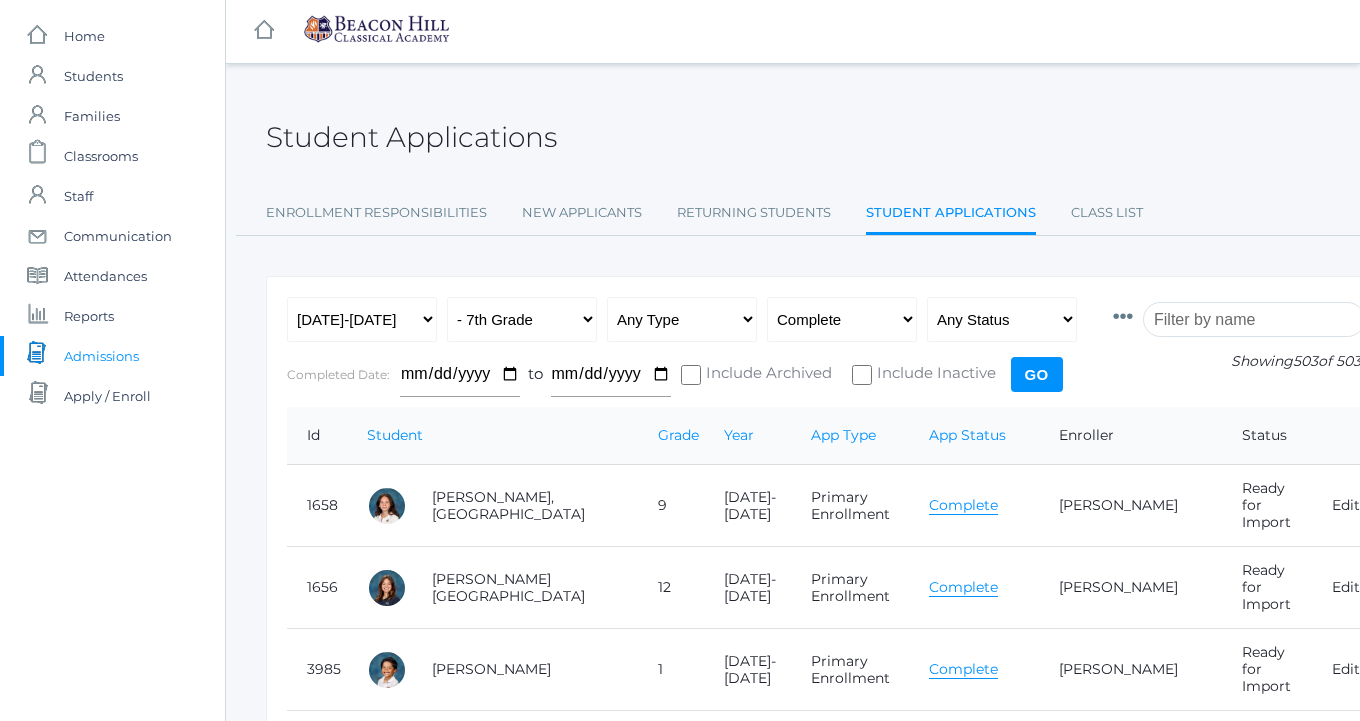 click on "Go" at bounding box center (1037, 374) 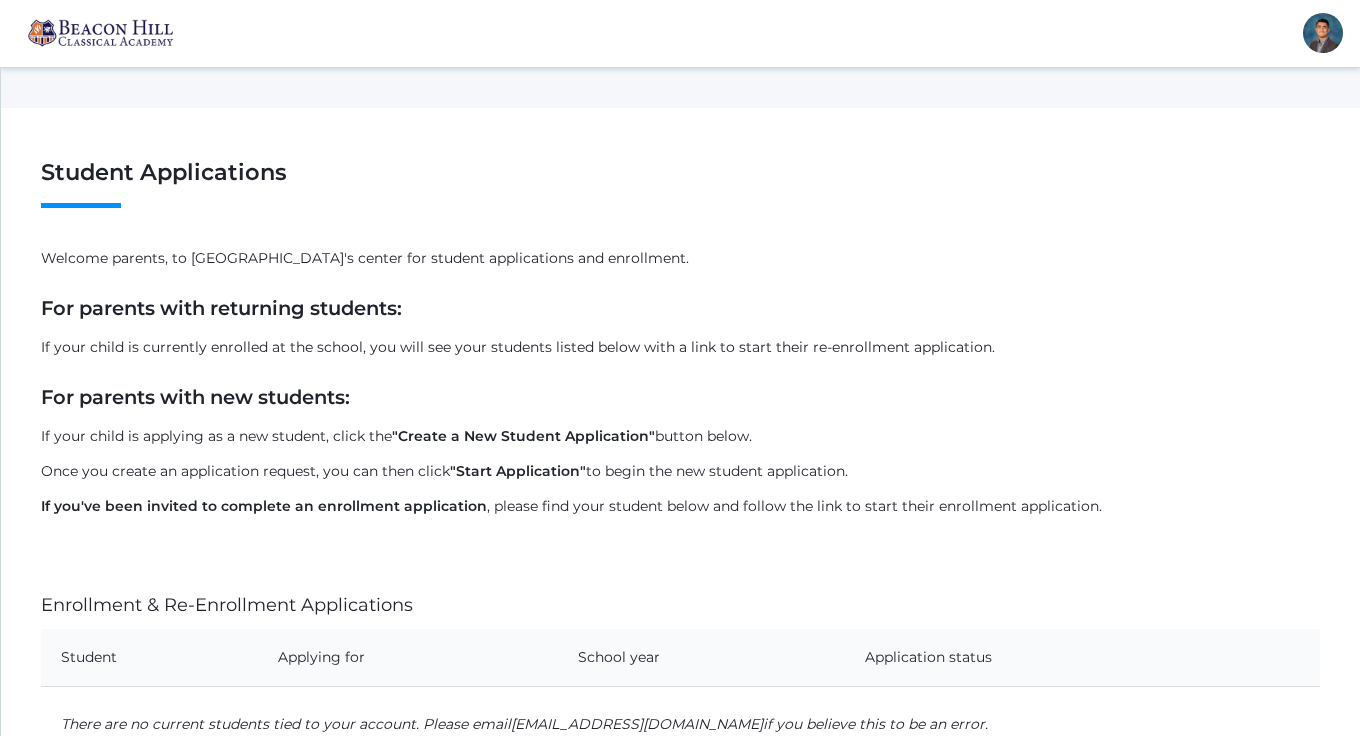 scroll, scrollTop: 0, scrollLeft: 0, axis: both 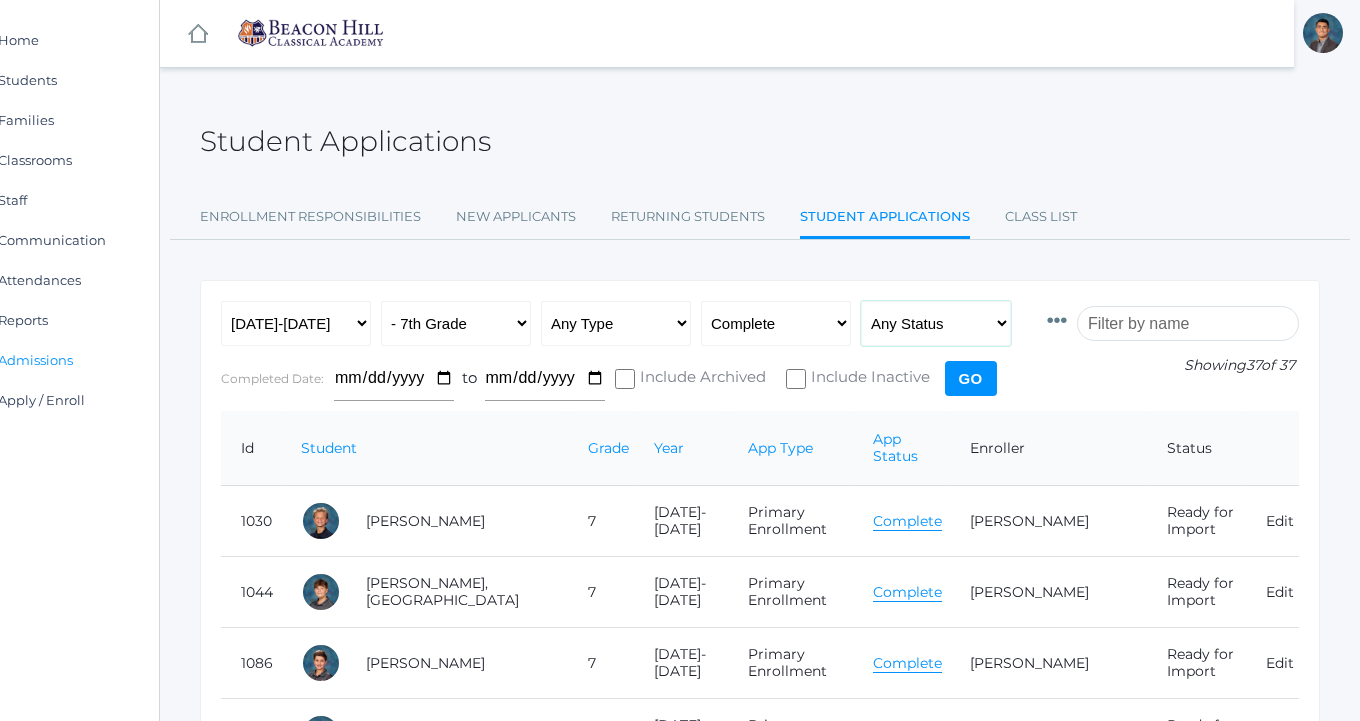 click on "Any Status
Ready to Send
Sent
Done
Ready to Import
Imported" at bounding box center (936, 323) 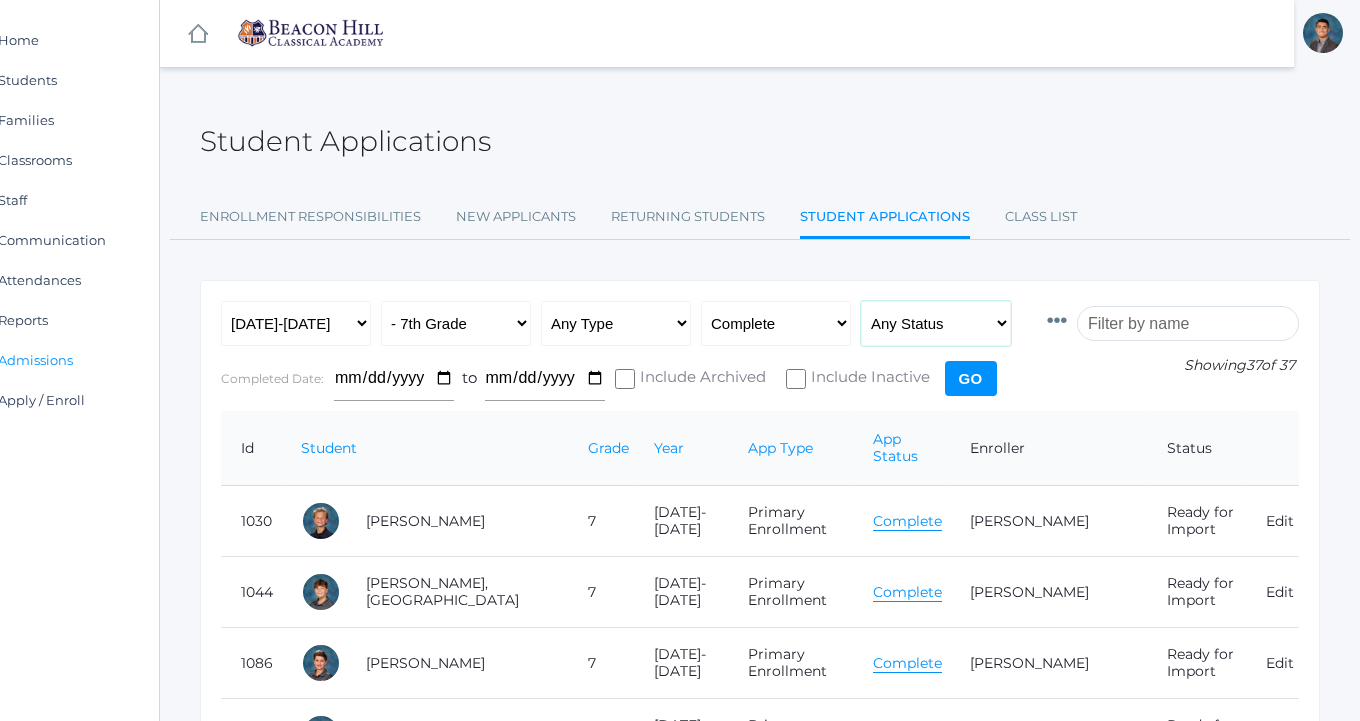 select on "import" 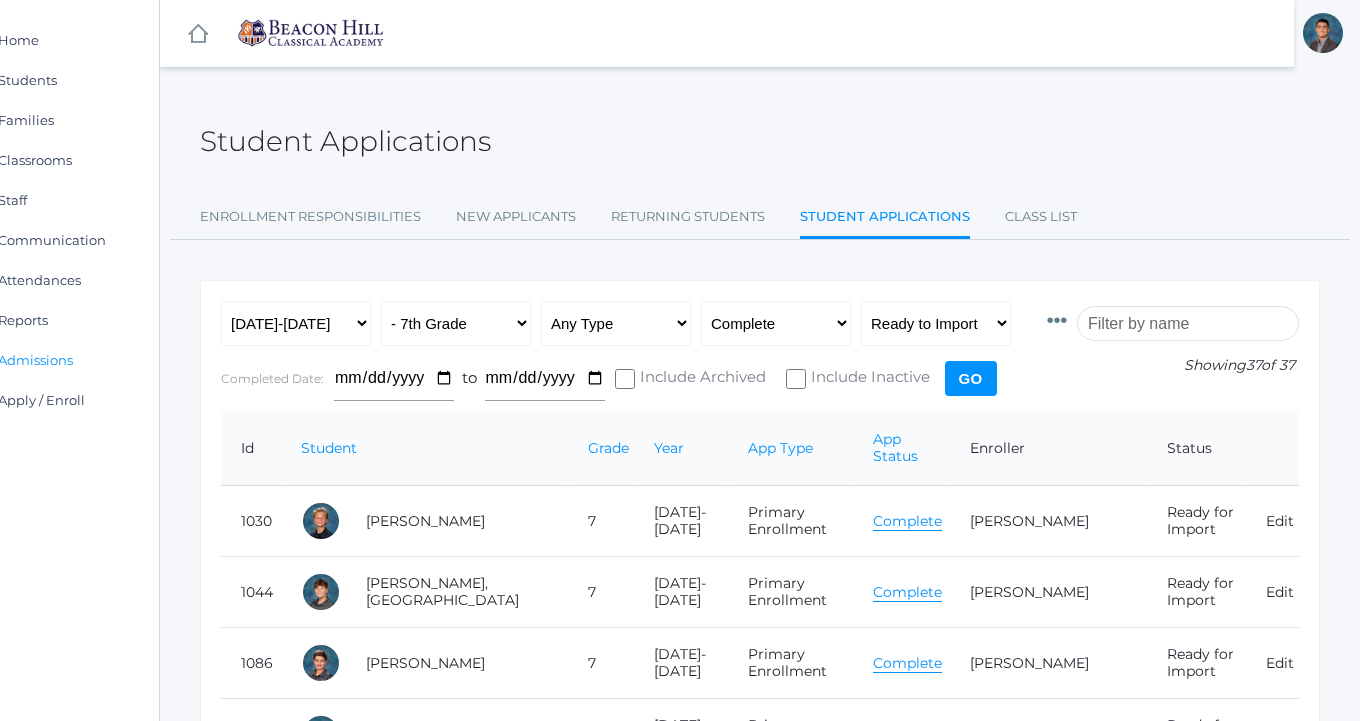 click on "Go" at bounding box center (971, 378) 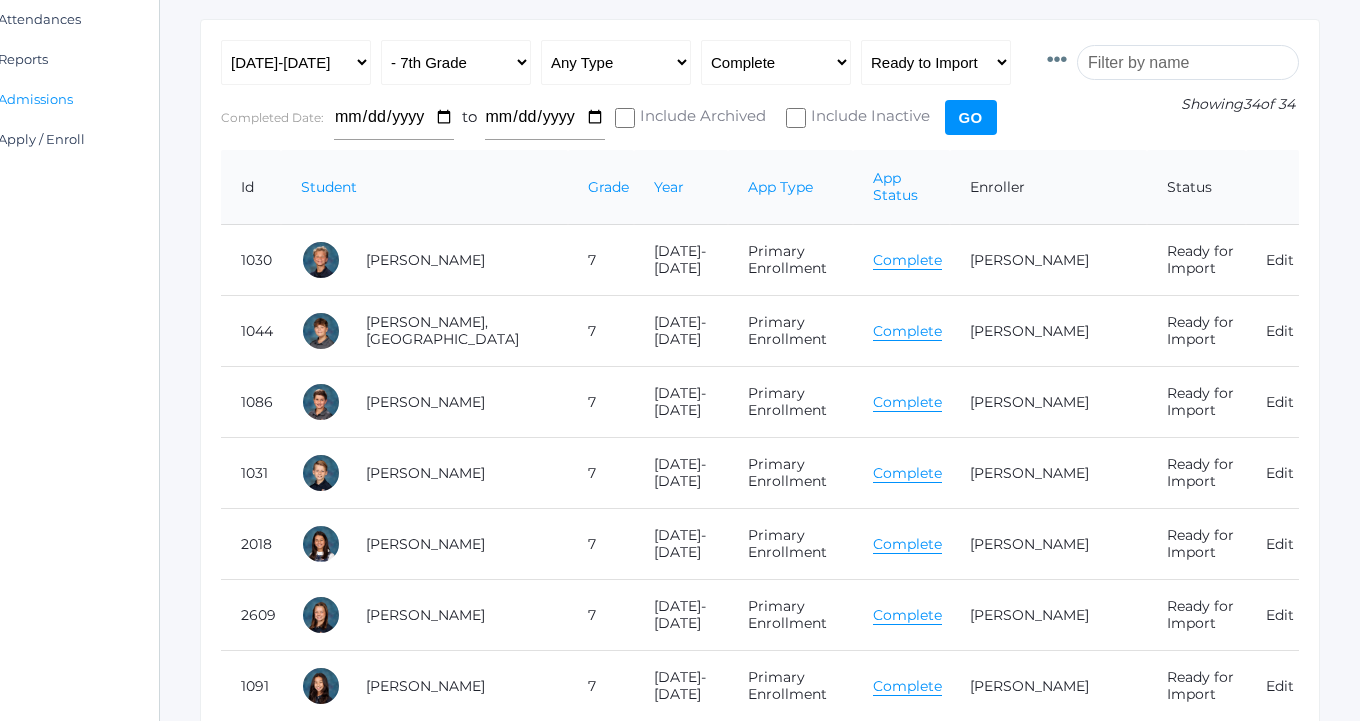 scroll, scrollTop: 0, scrollLeft: 66, axis: horizontal 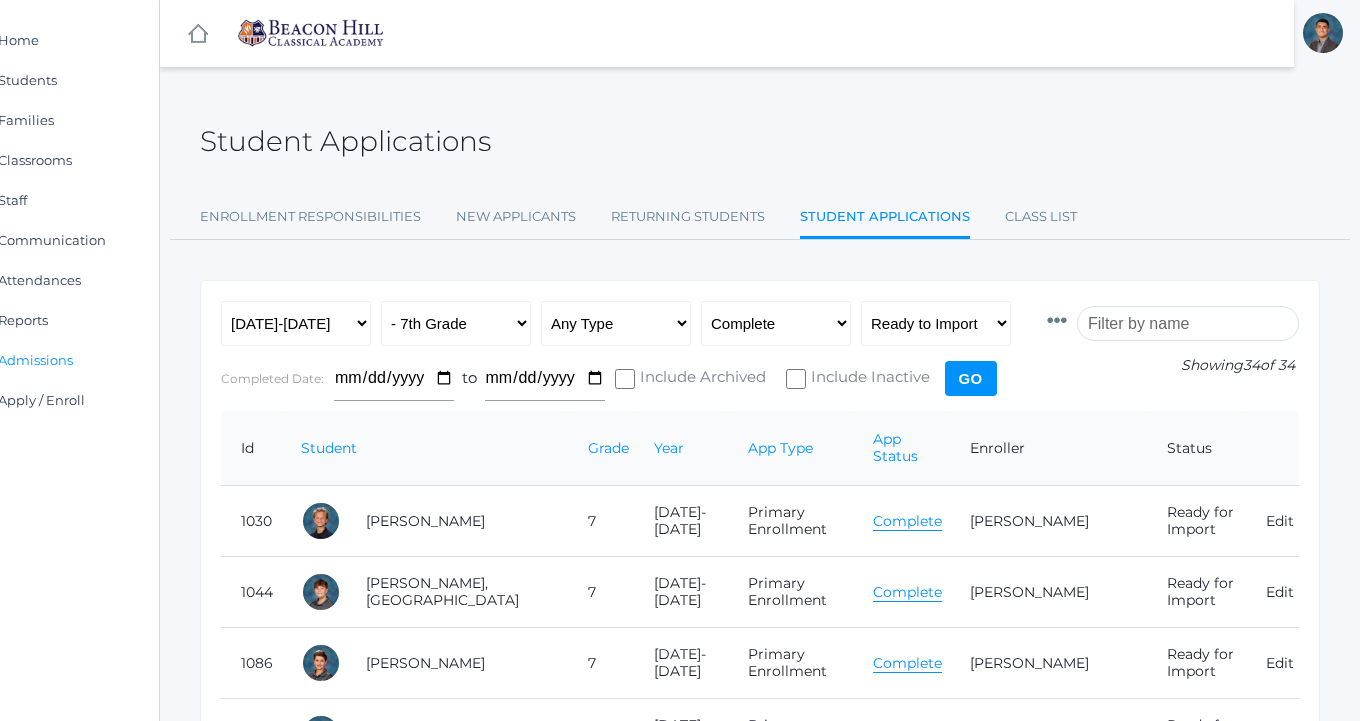 click at bounding box center (1188, 323) 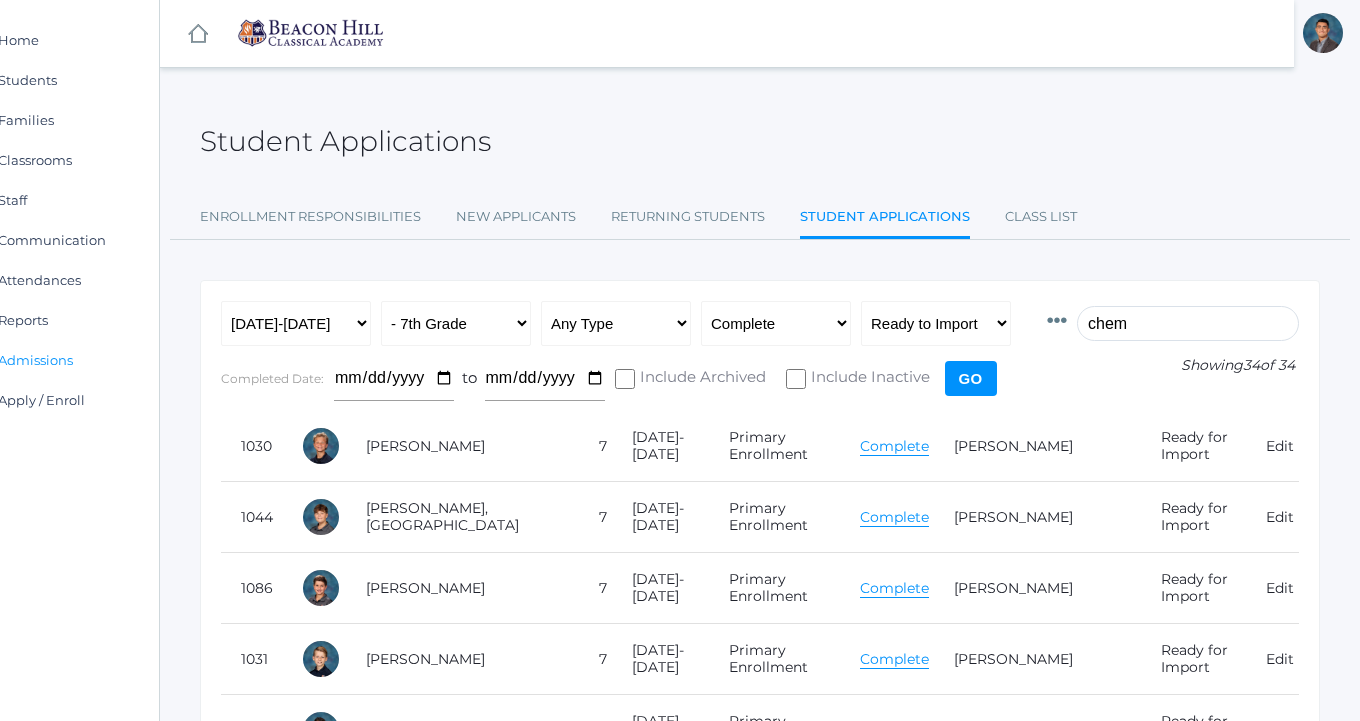 scroll, scrollTop: 0, scrollLeft: 51, axis: horizontal 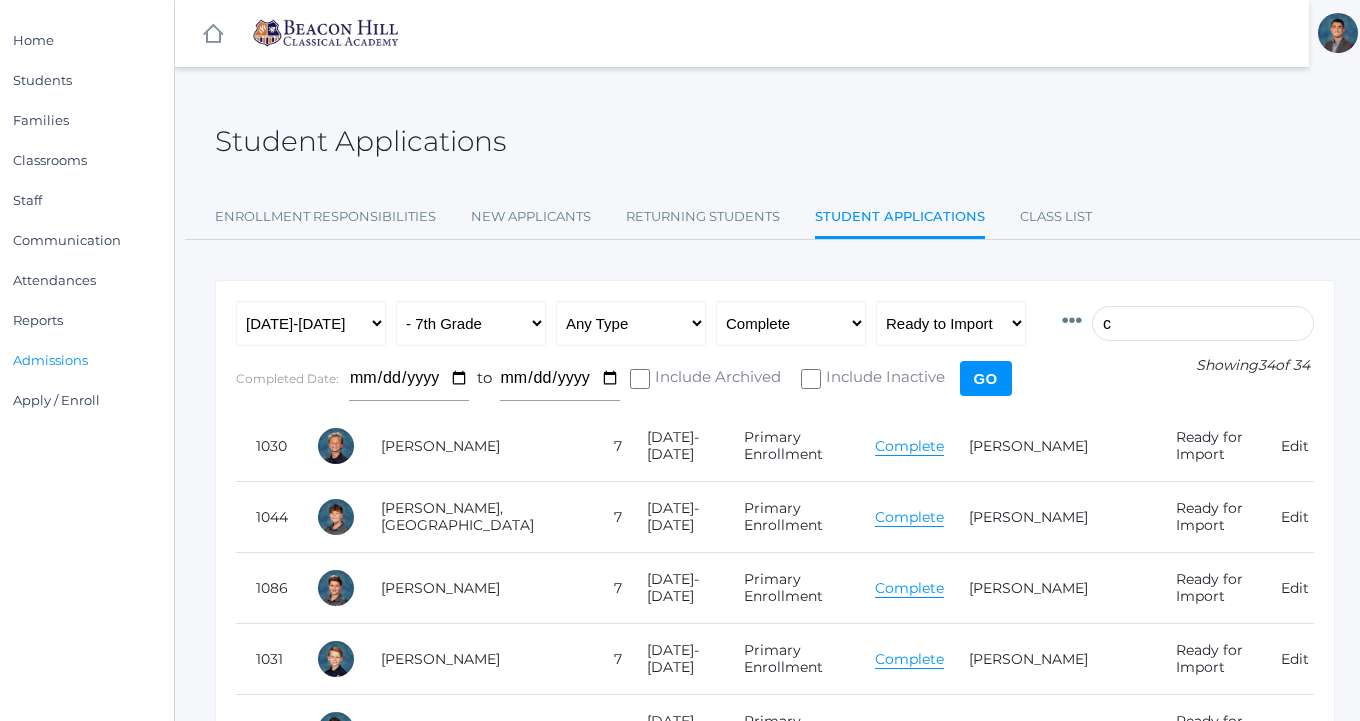 type on "c" 